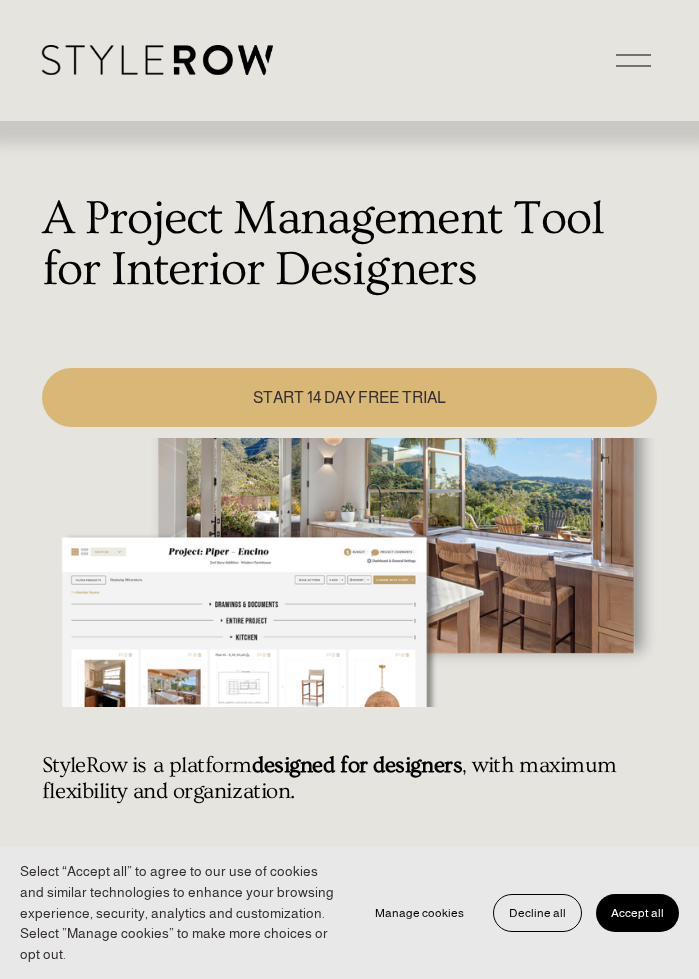 scroll, scrollTop: 0, scrollLeft: 0, axis: both 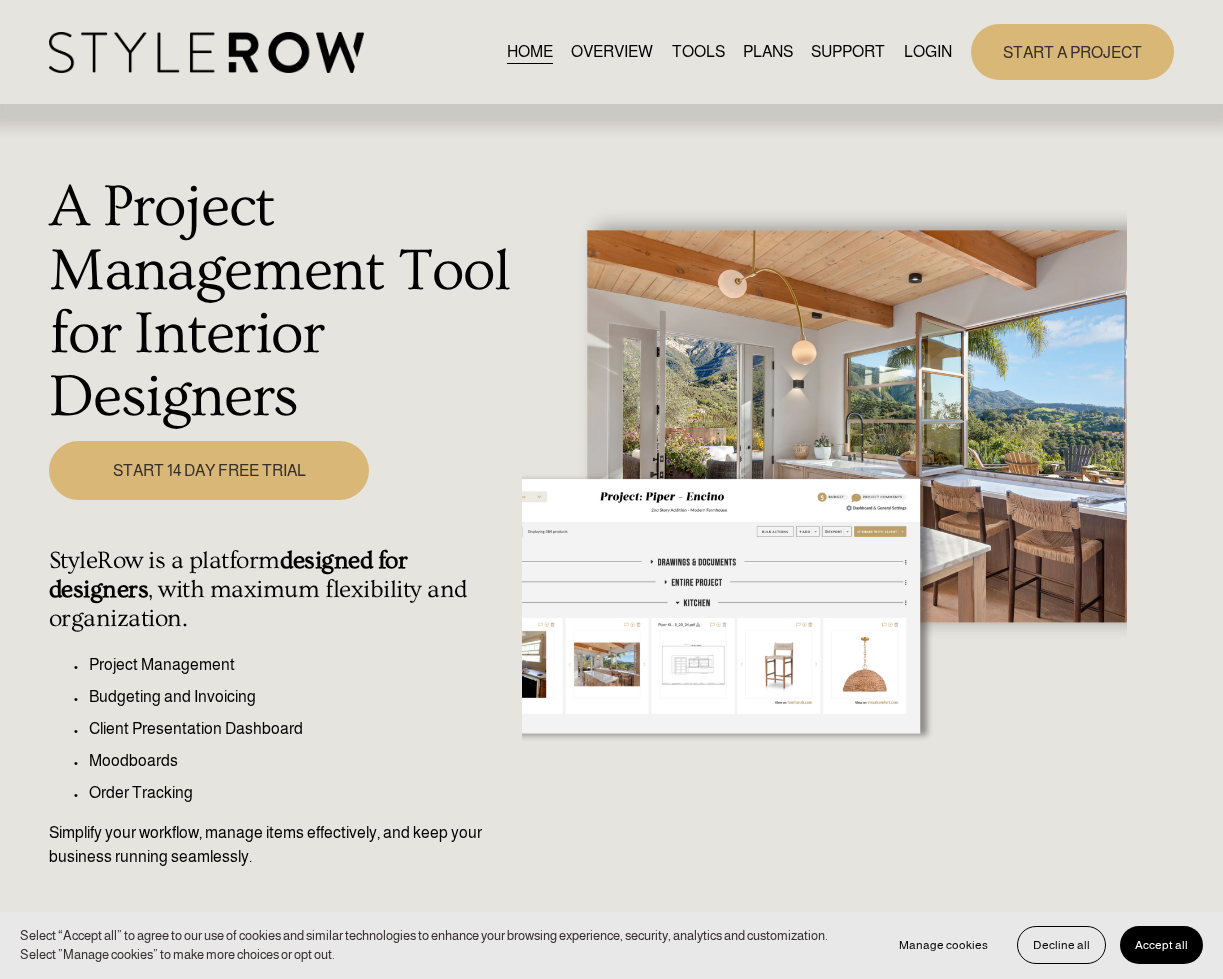 click on "LOGIN" at bounding box center [928, 52] 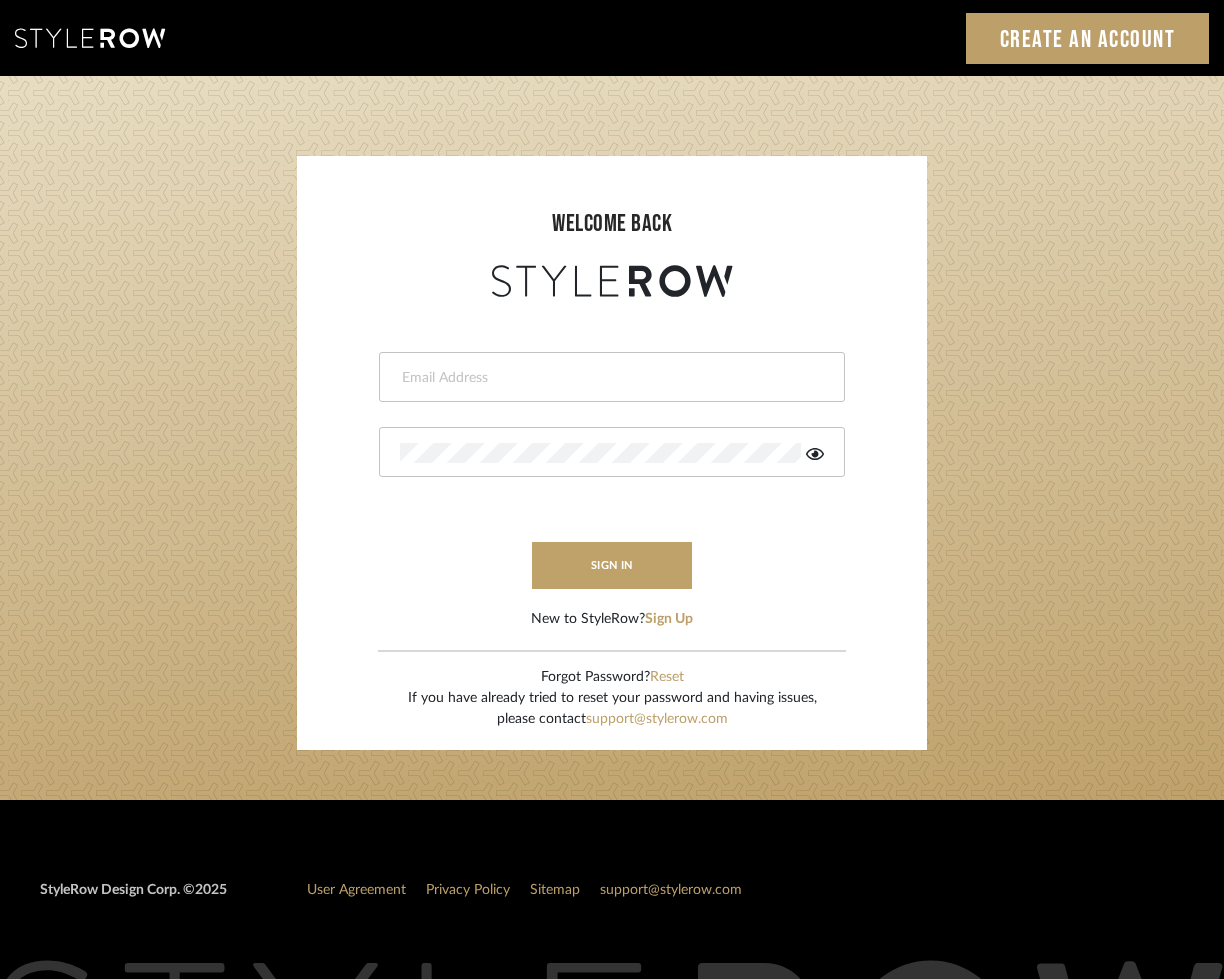 scroll, scrollTop: 0, scrollLeft: 0, axis: both 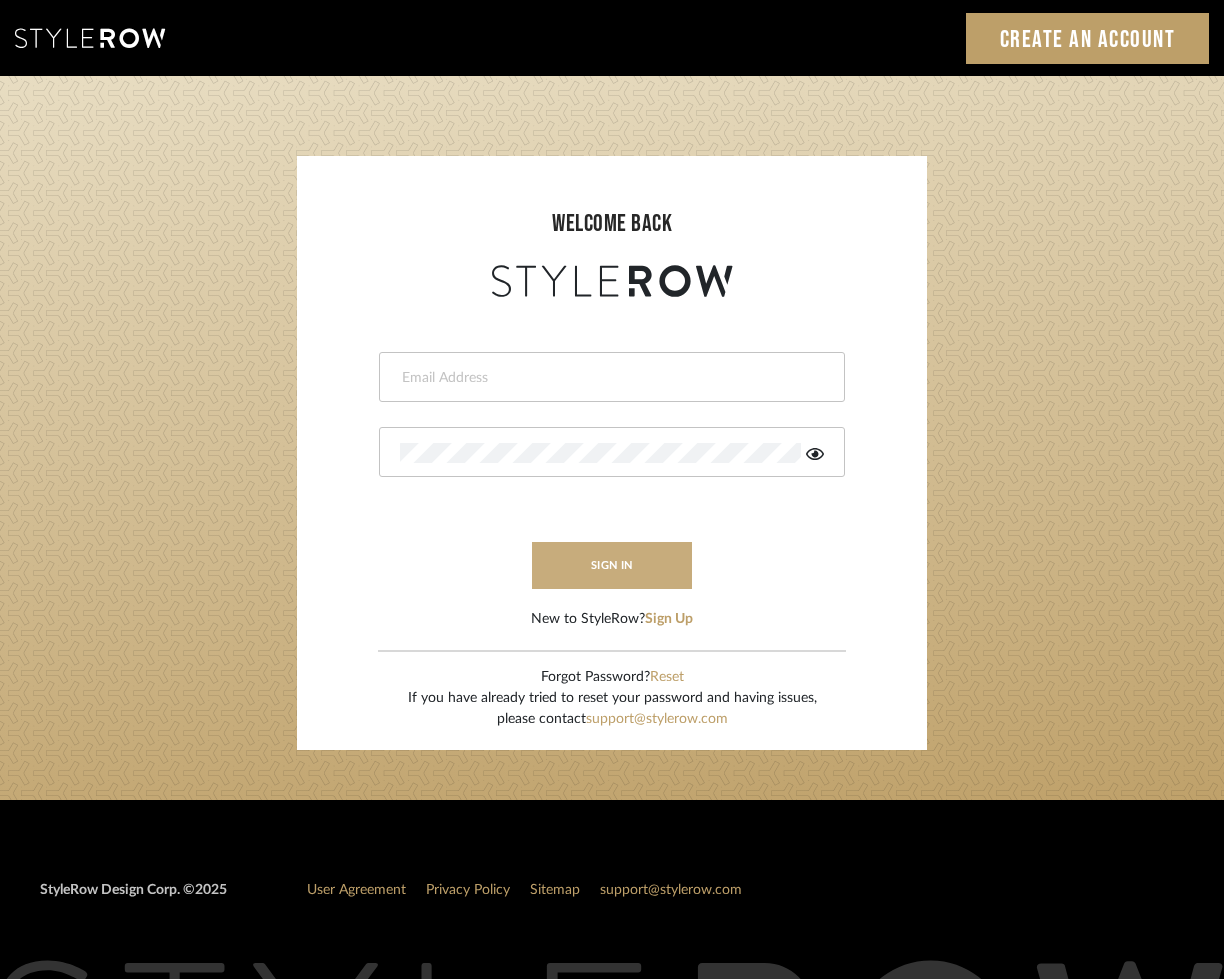 type on "[EMAIL]" 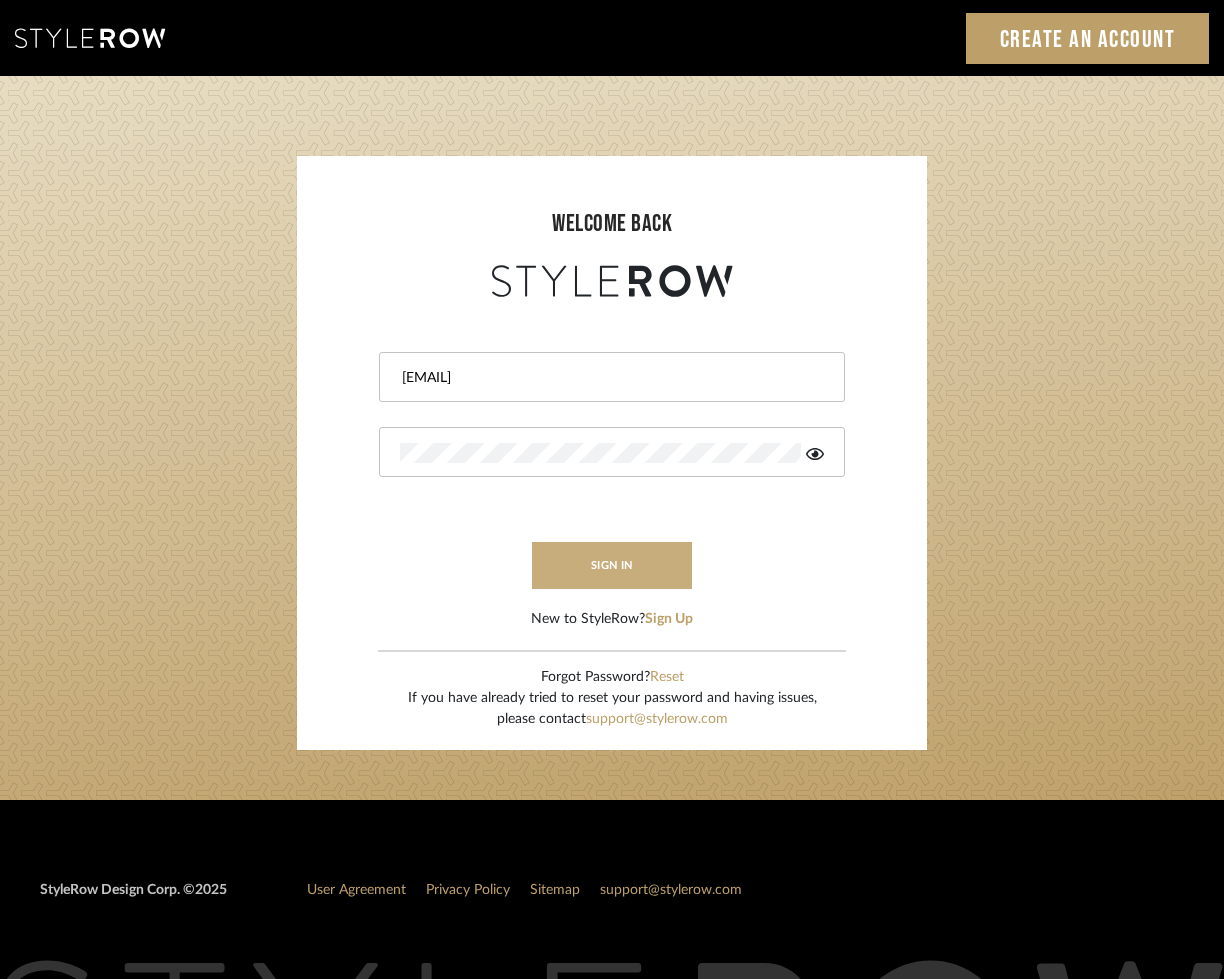 click on "sign in" at bounding box center [612, 565] 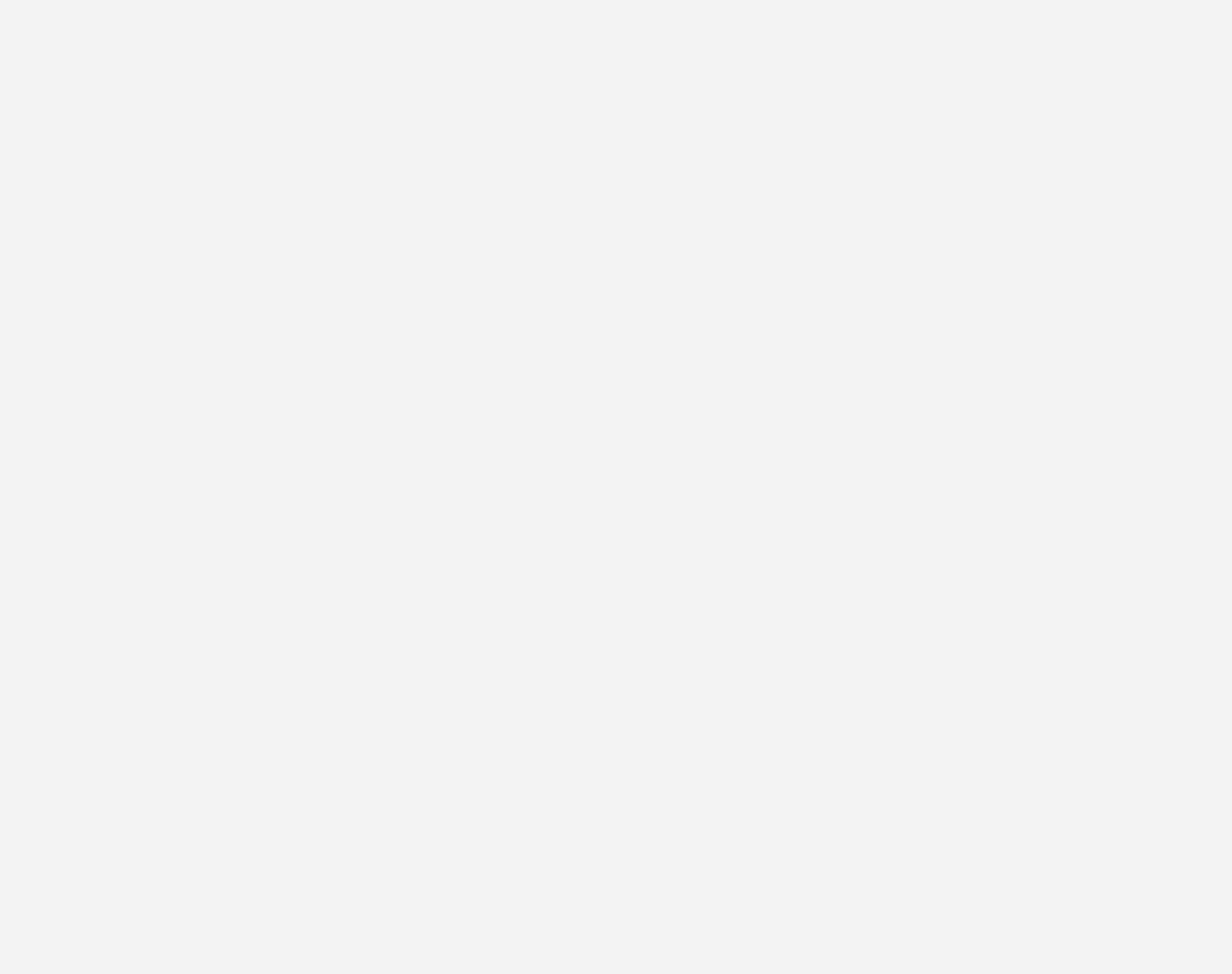 scroll, scrollTop: 0, scrollLeft: 0, axis: both 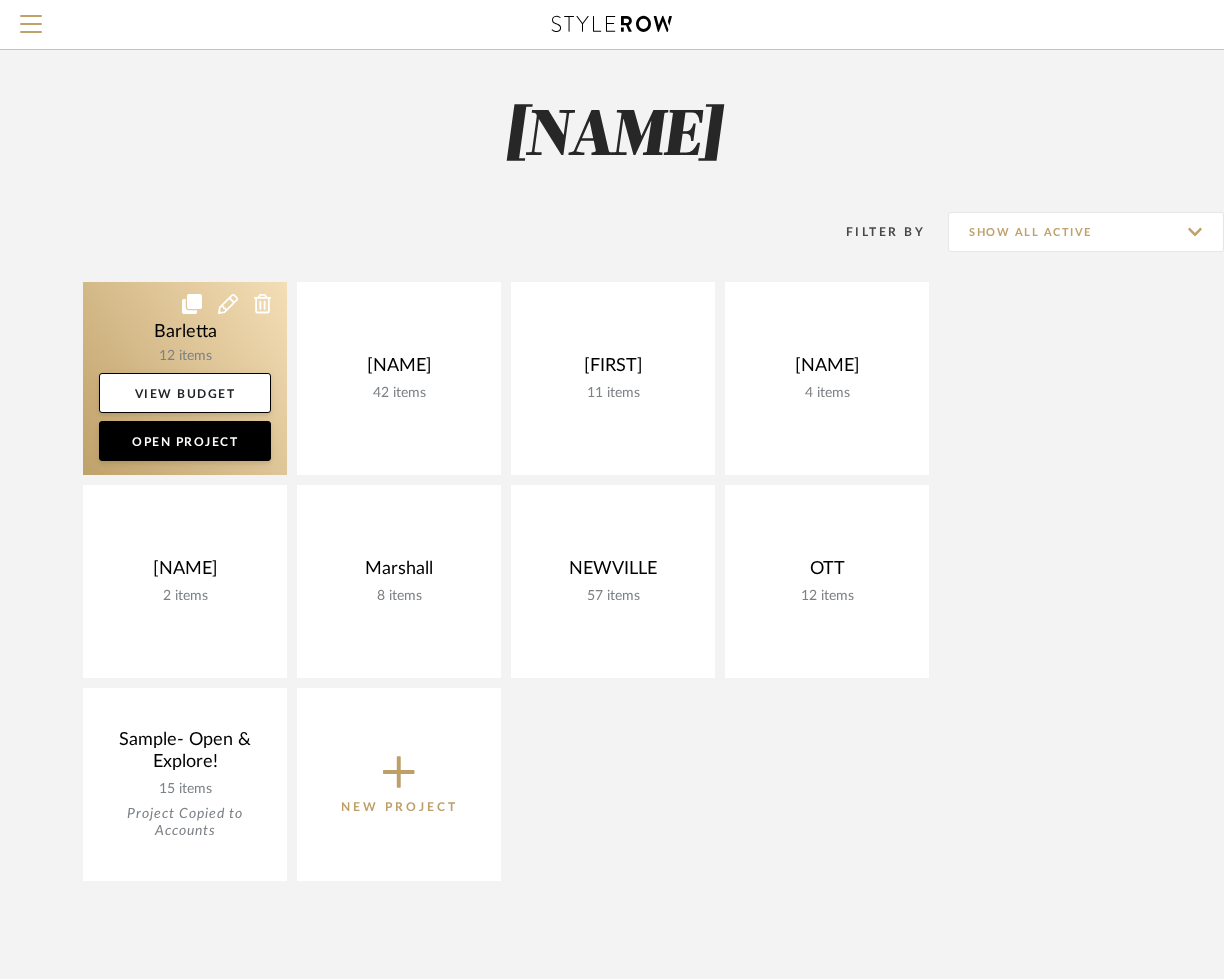 click 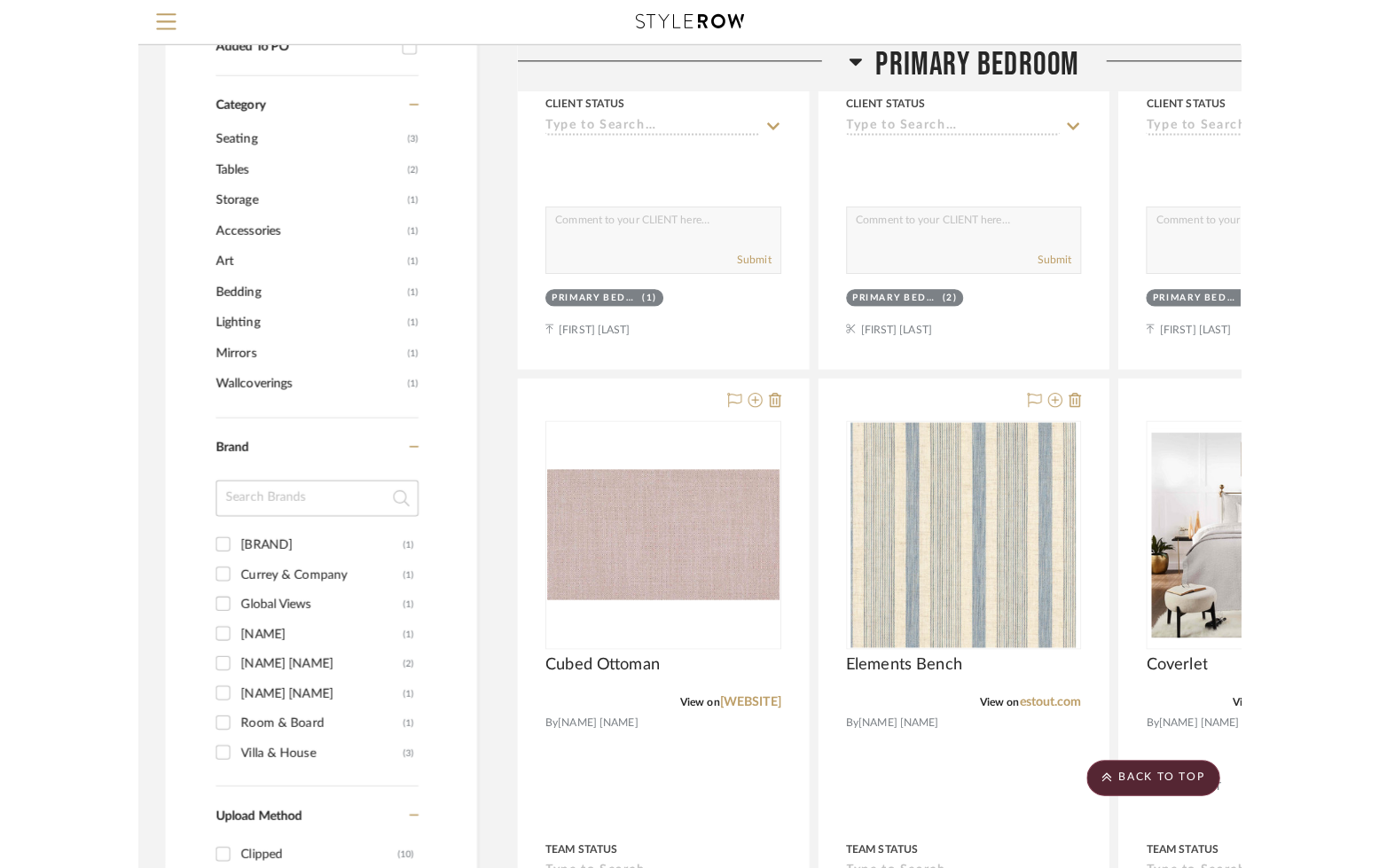 scroll, scrollTop: 834, scrollLeft: 0, axis: vertical 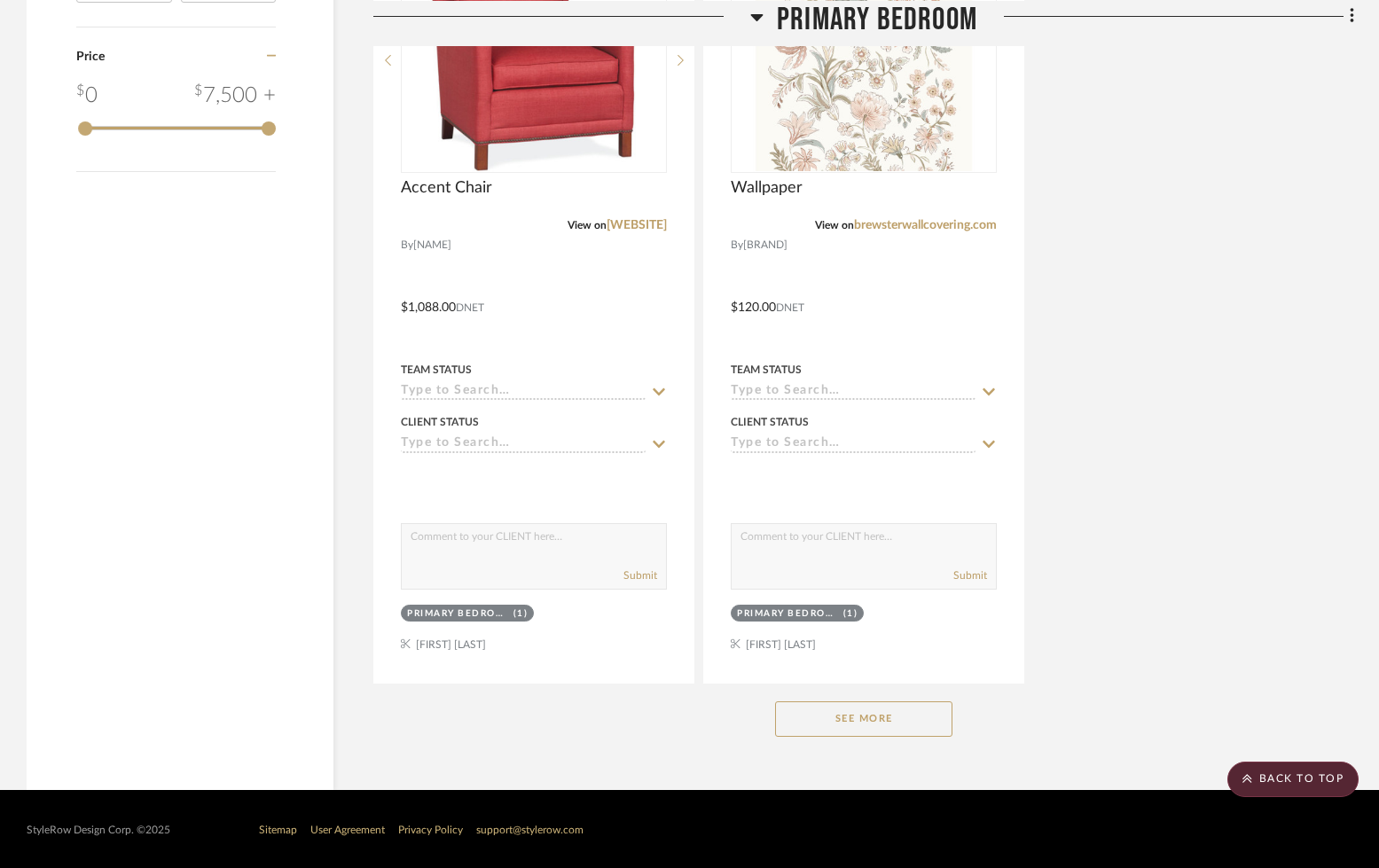 click on "See More" 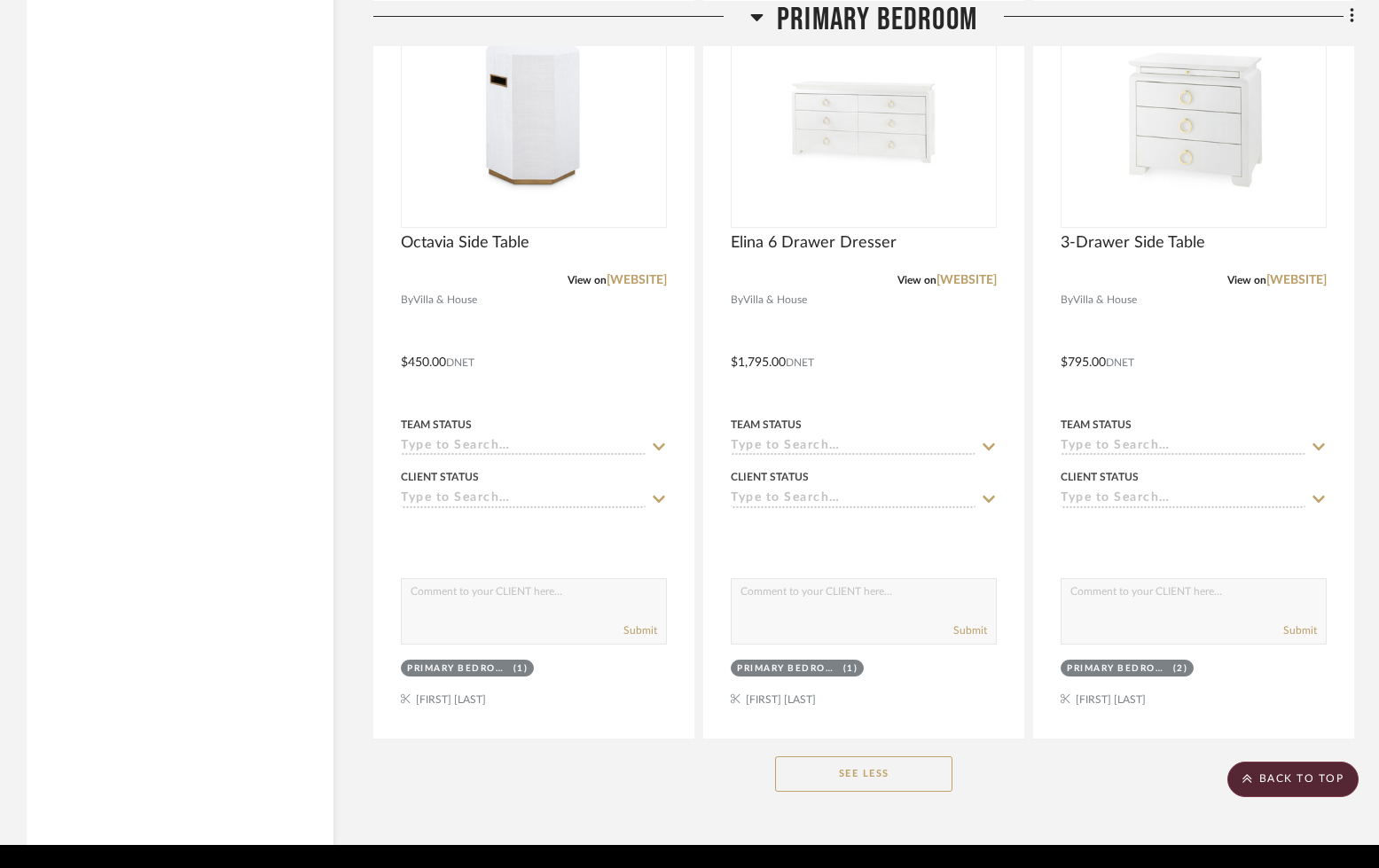 scroll, scrollTop: 2936, scrollLeft: 0, axis: vertical 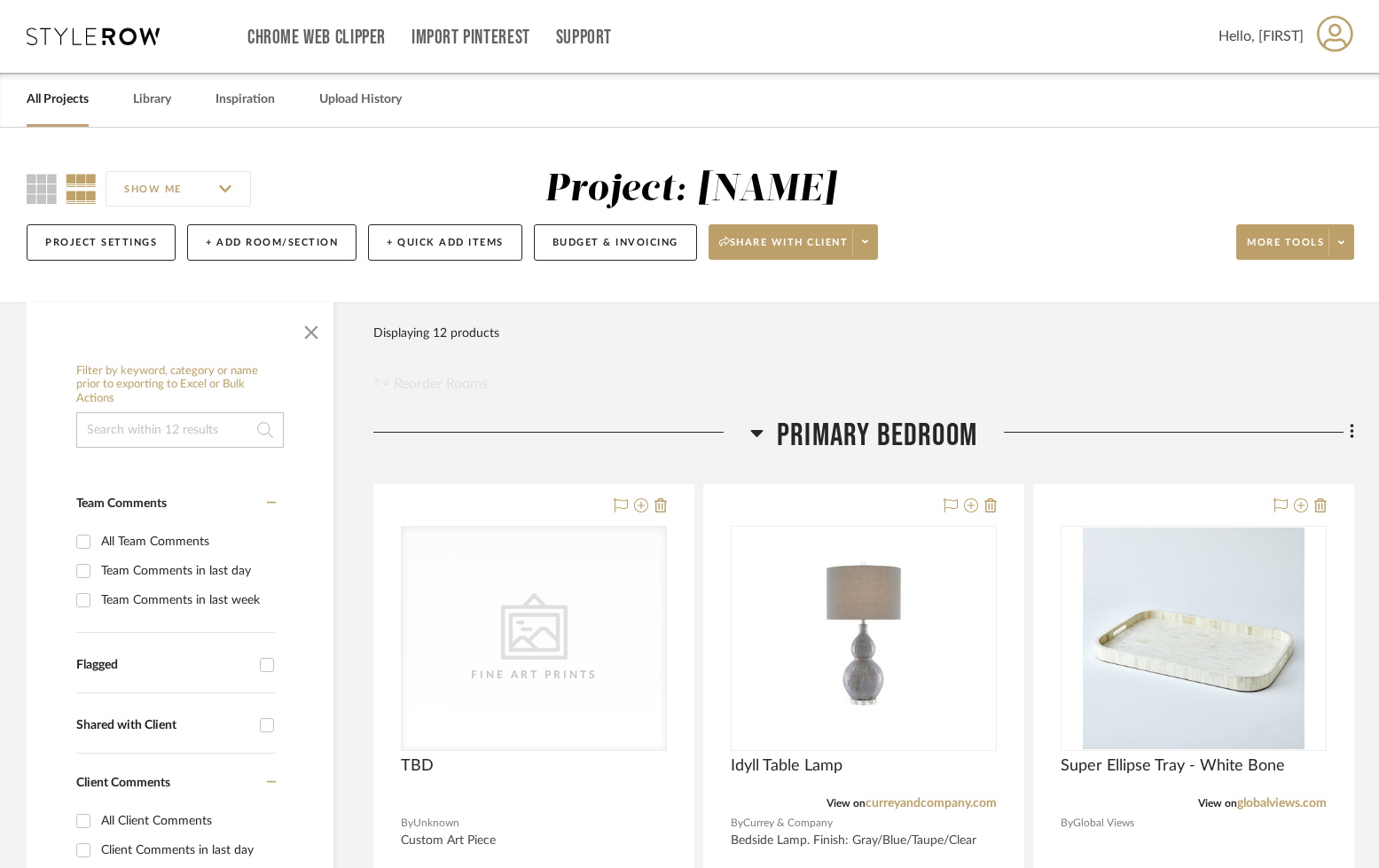 click at bounding box center [93, 36] 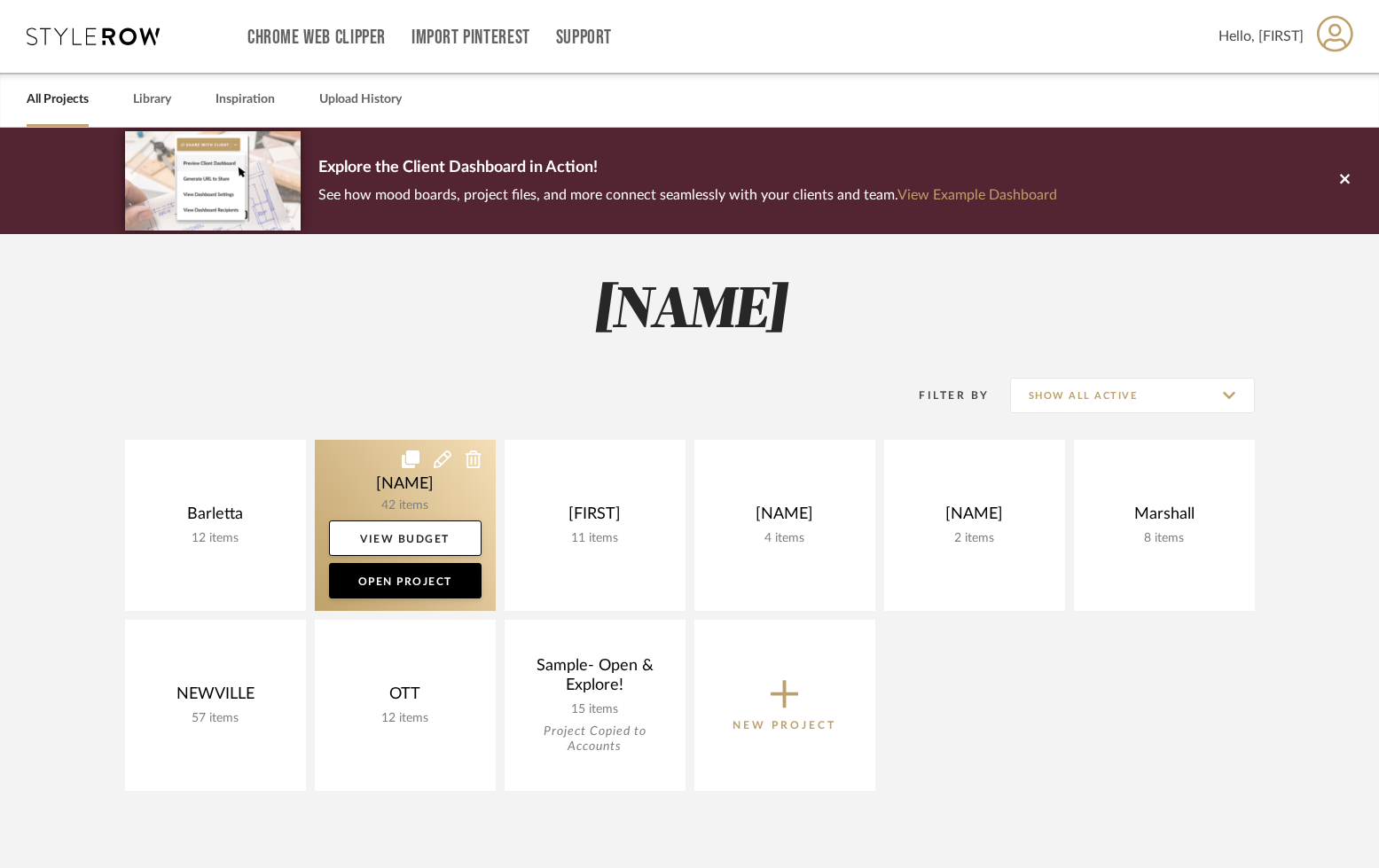 click 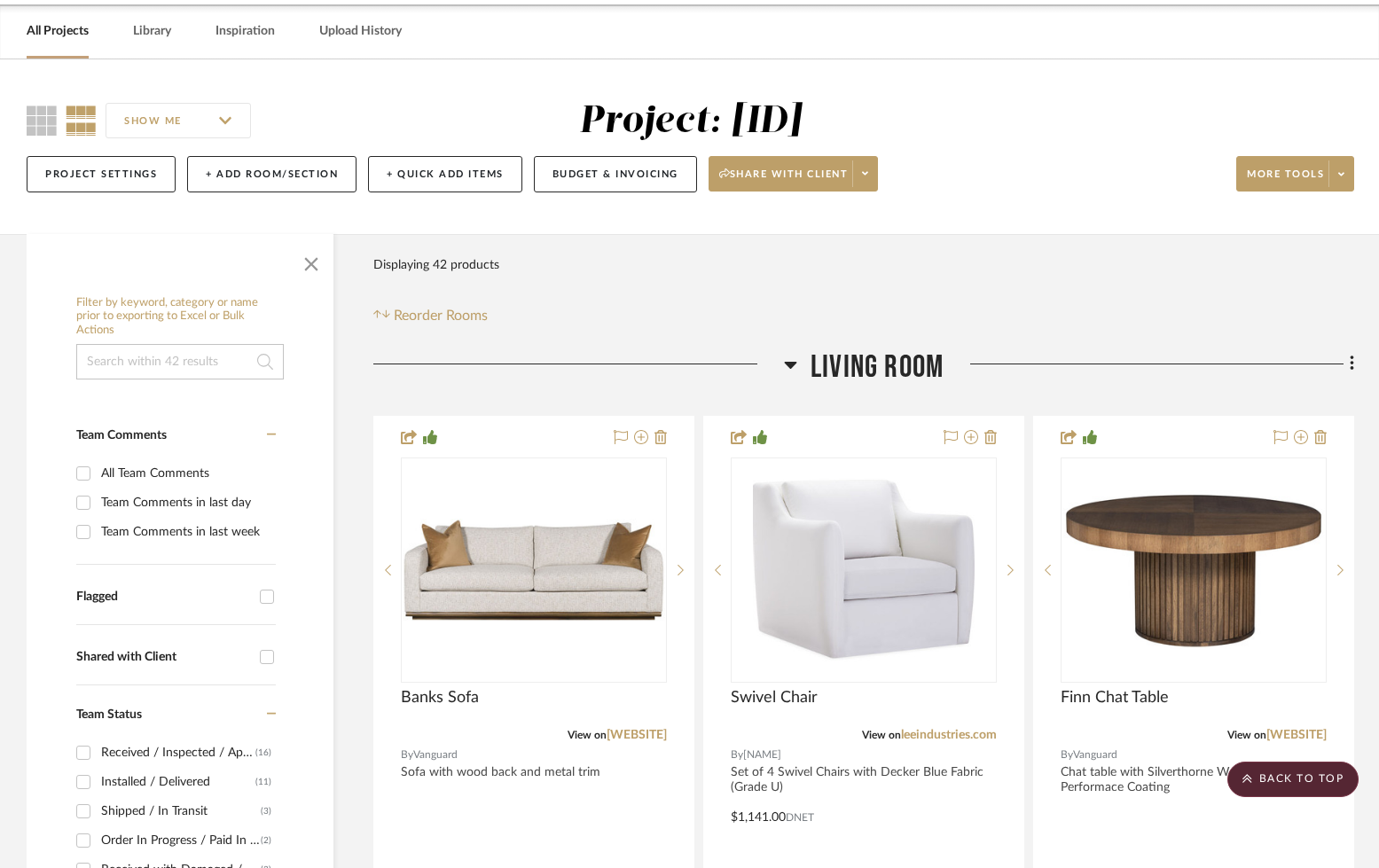 scroll, scrollTop: 0, scrollLeft: 0, axis: both 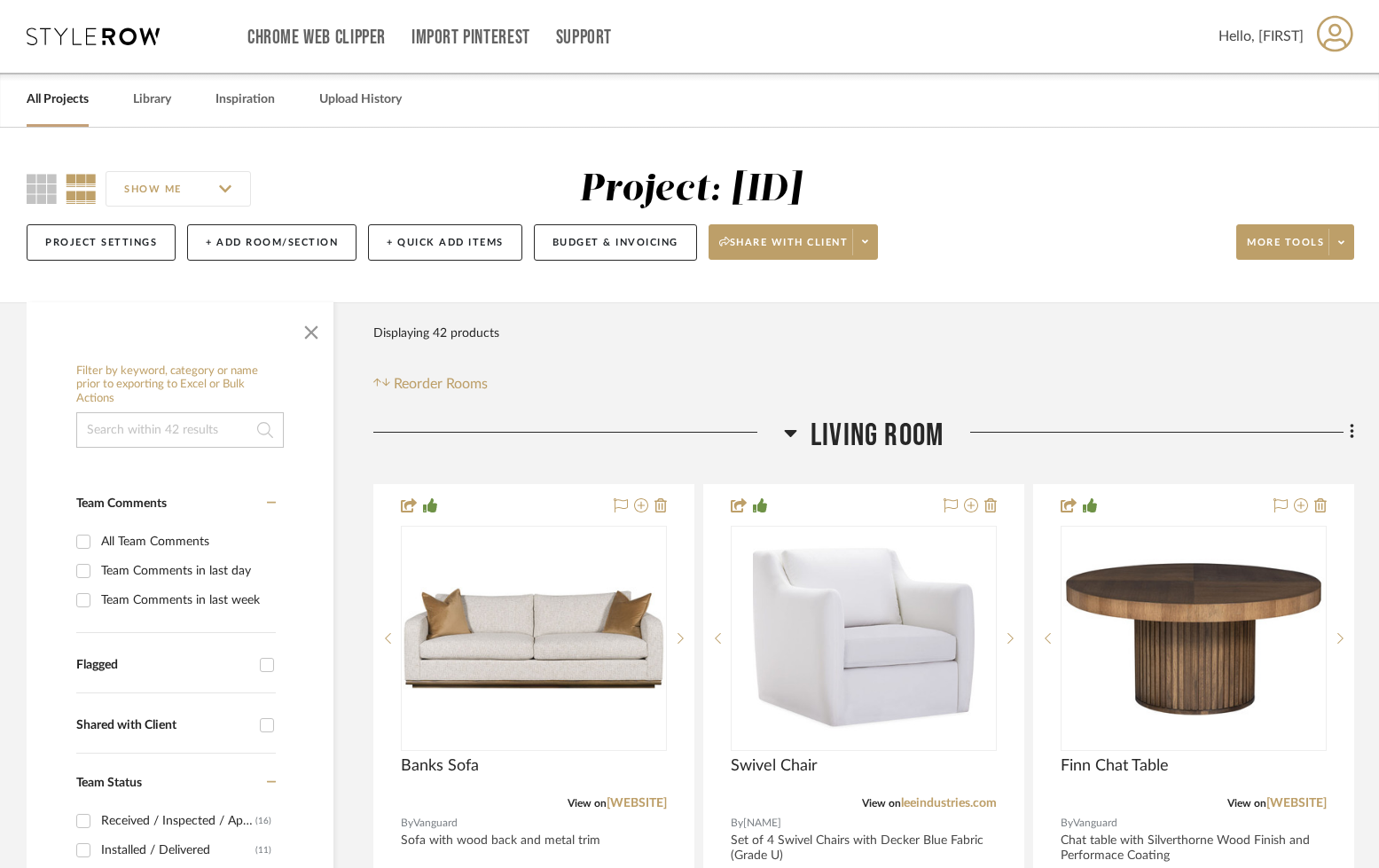 click on "All Projects" at bounding box center (58, 99) 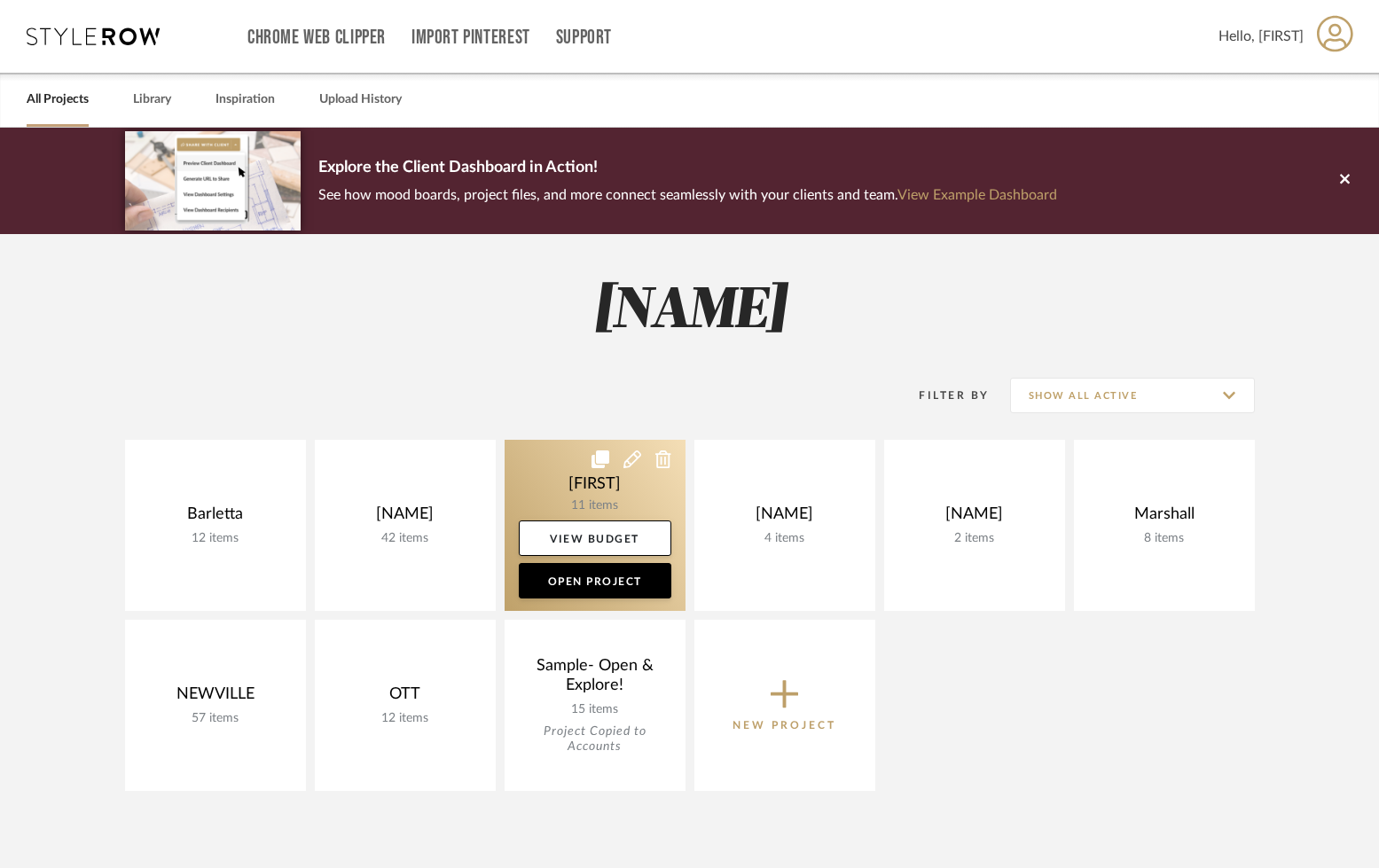 drag, startPoint x: 535, startPoint y: 477, endPoint x: 603, endPoint y: 467, distance: 68.731361 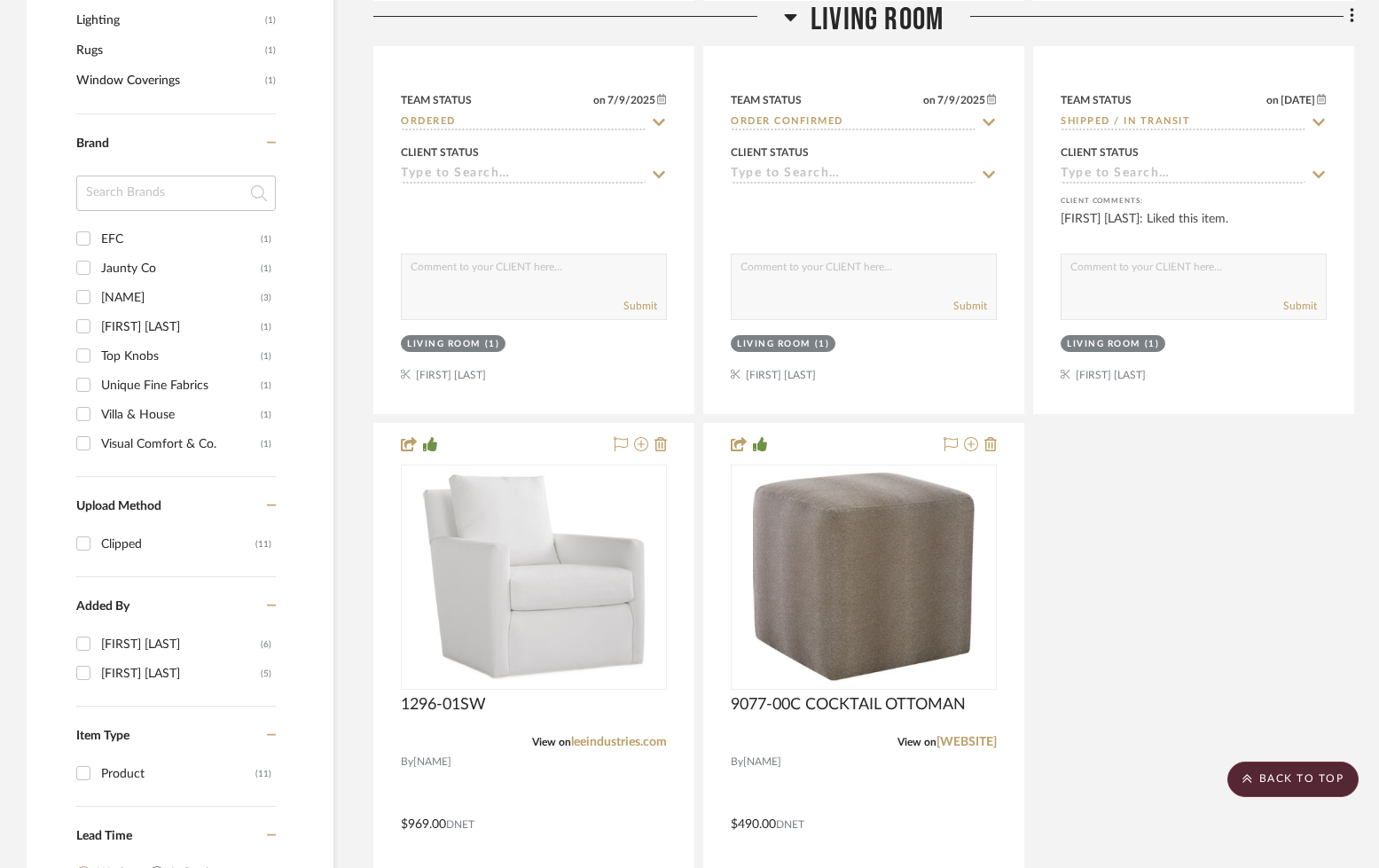 scroll, scrollTop: 1641, scrollLeft: 0, axis: vertical 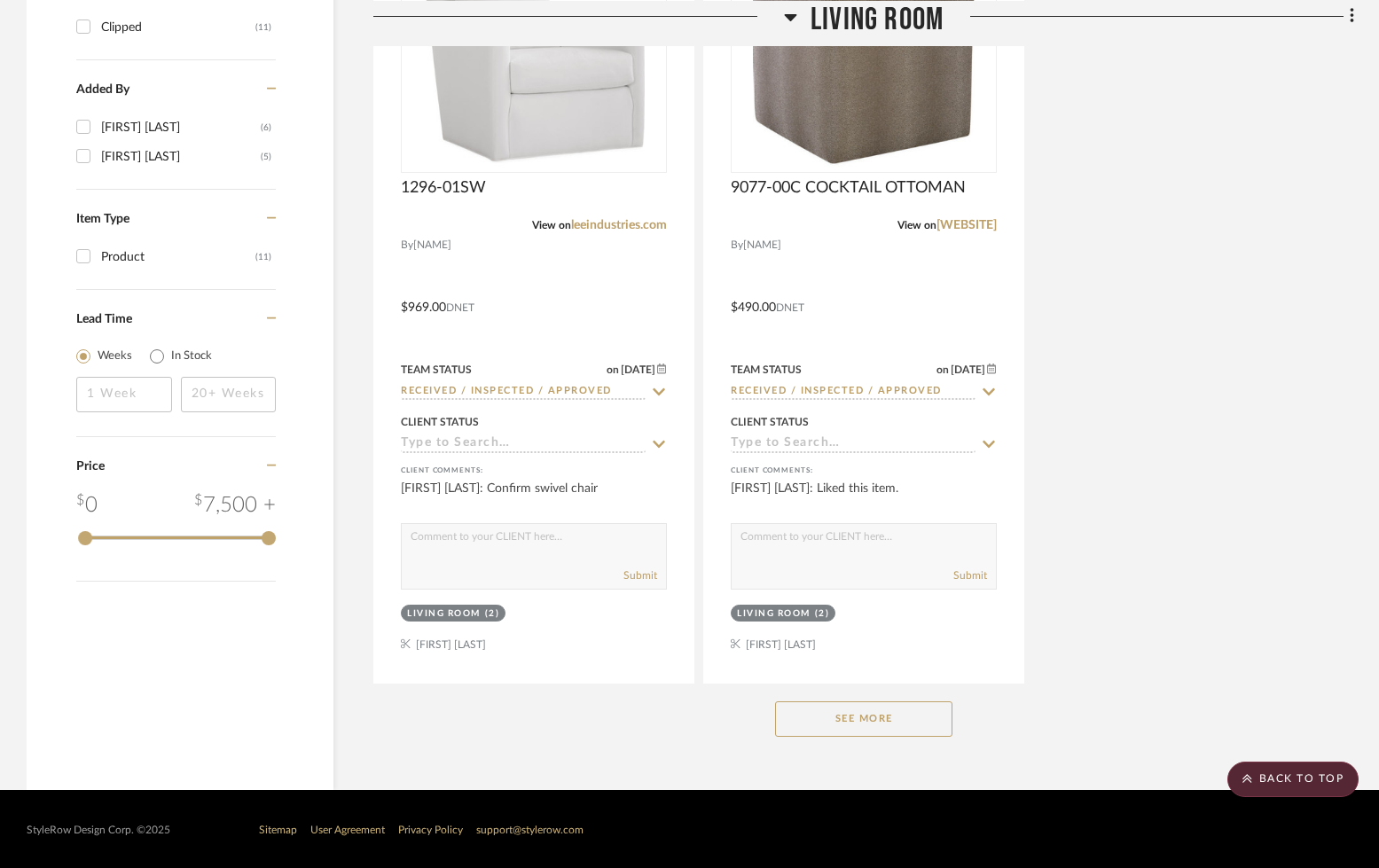 click on "See More" 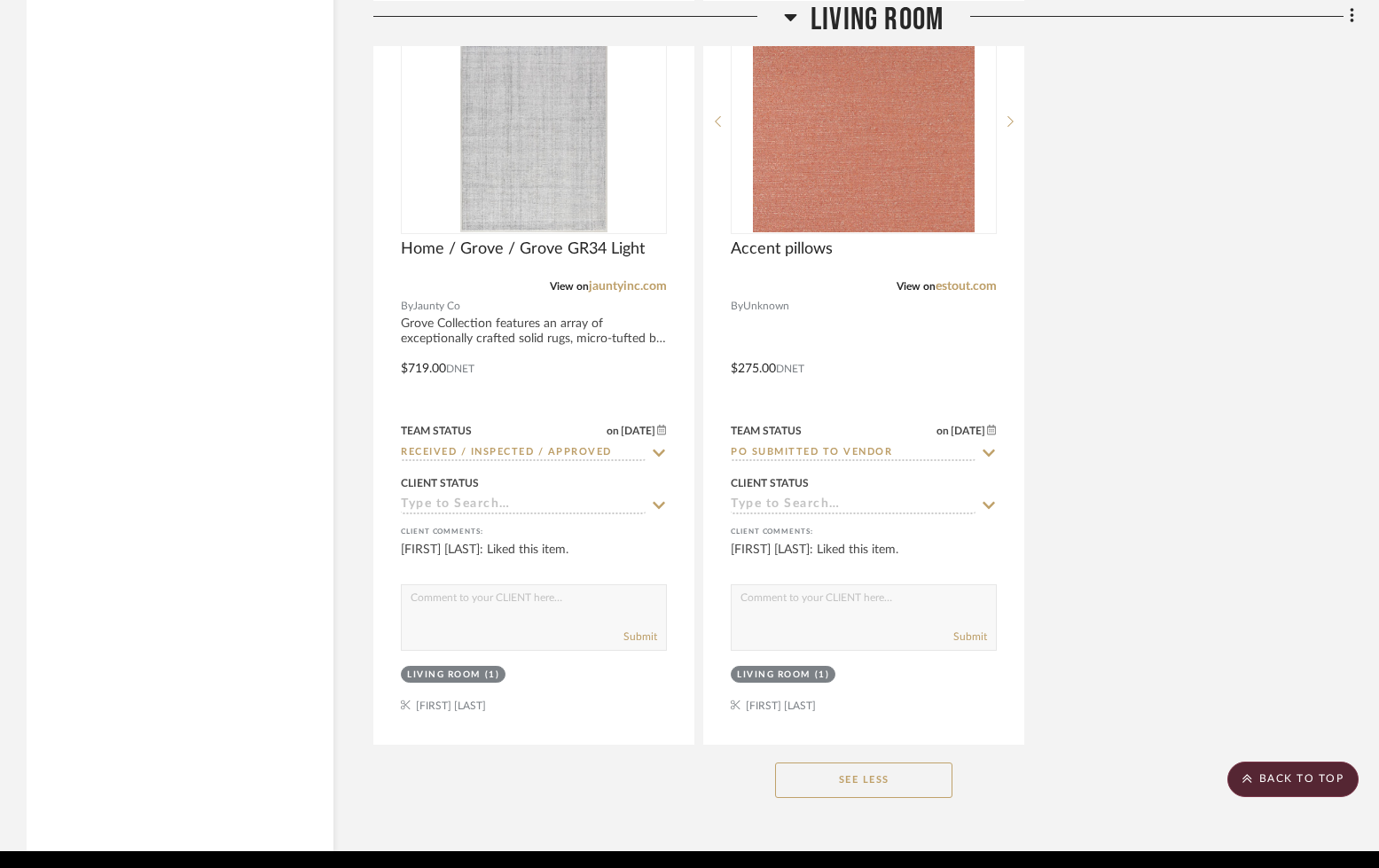 scroll, scrollTop: 2936, scrollLeft: 0, axis: vertical 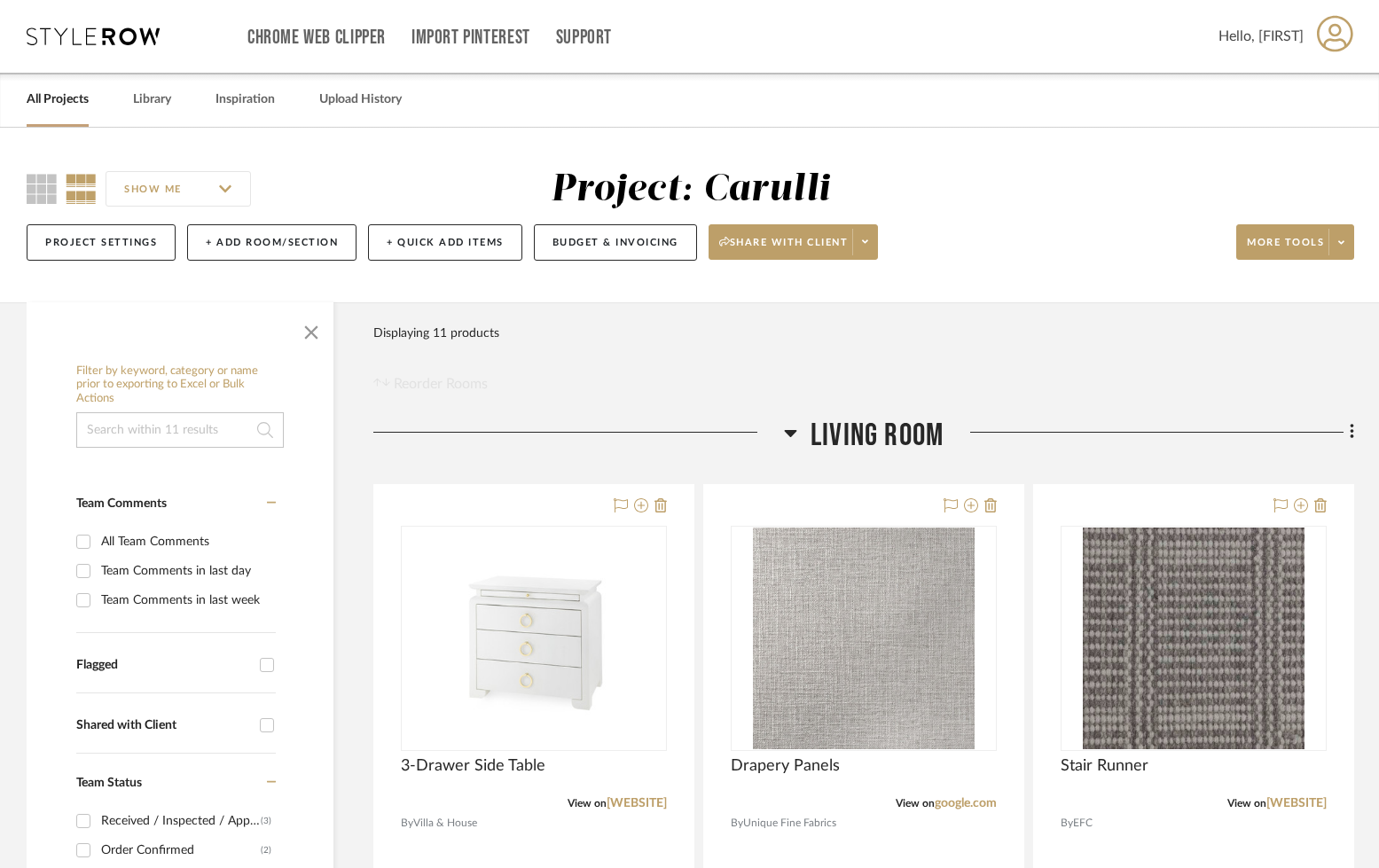 click on "All Projects" at bounding box center [58, 99] 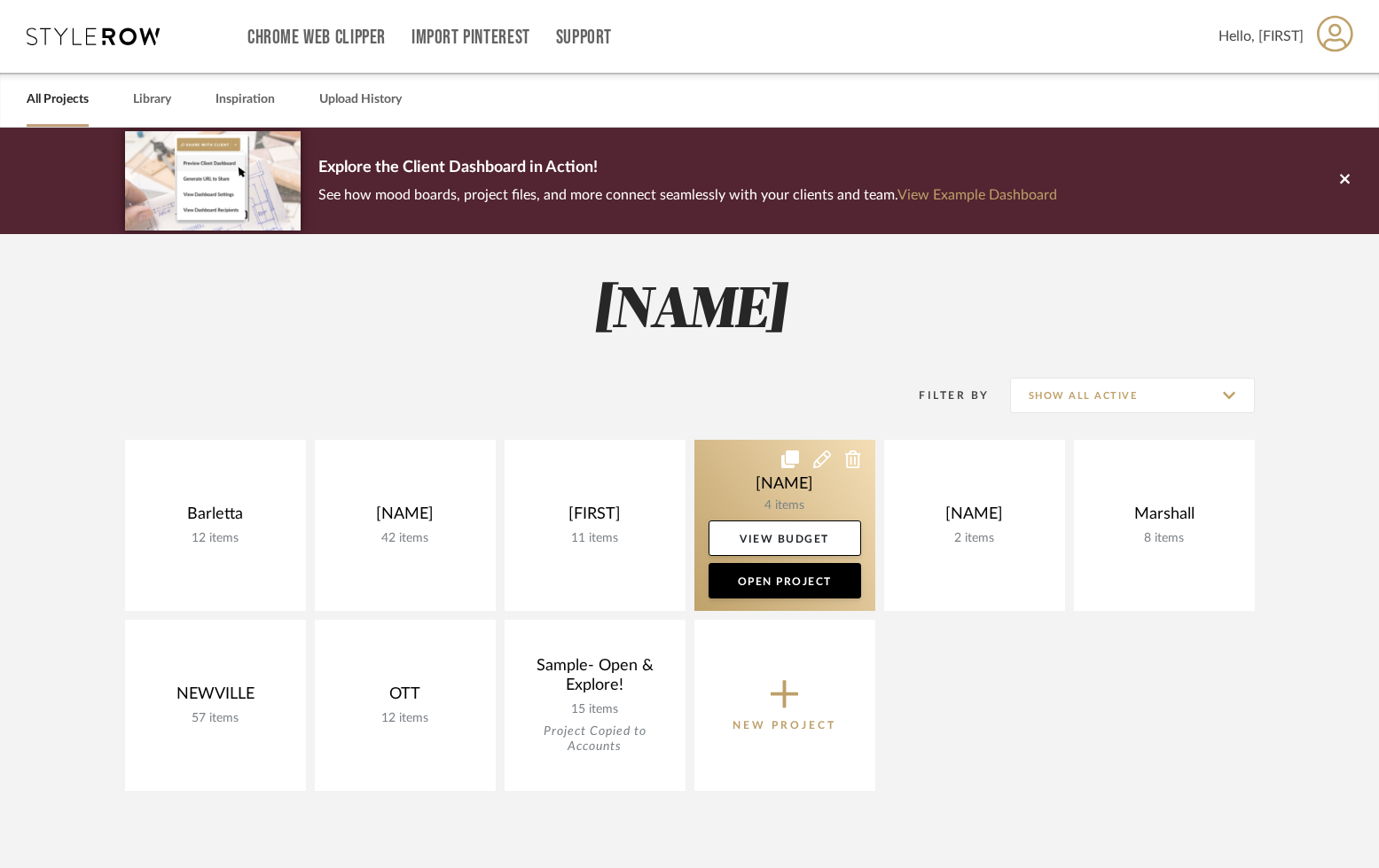 click 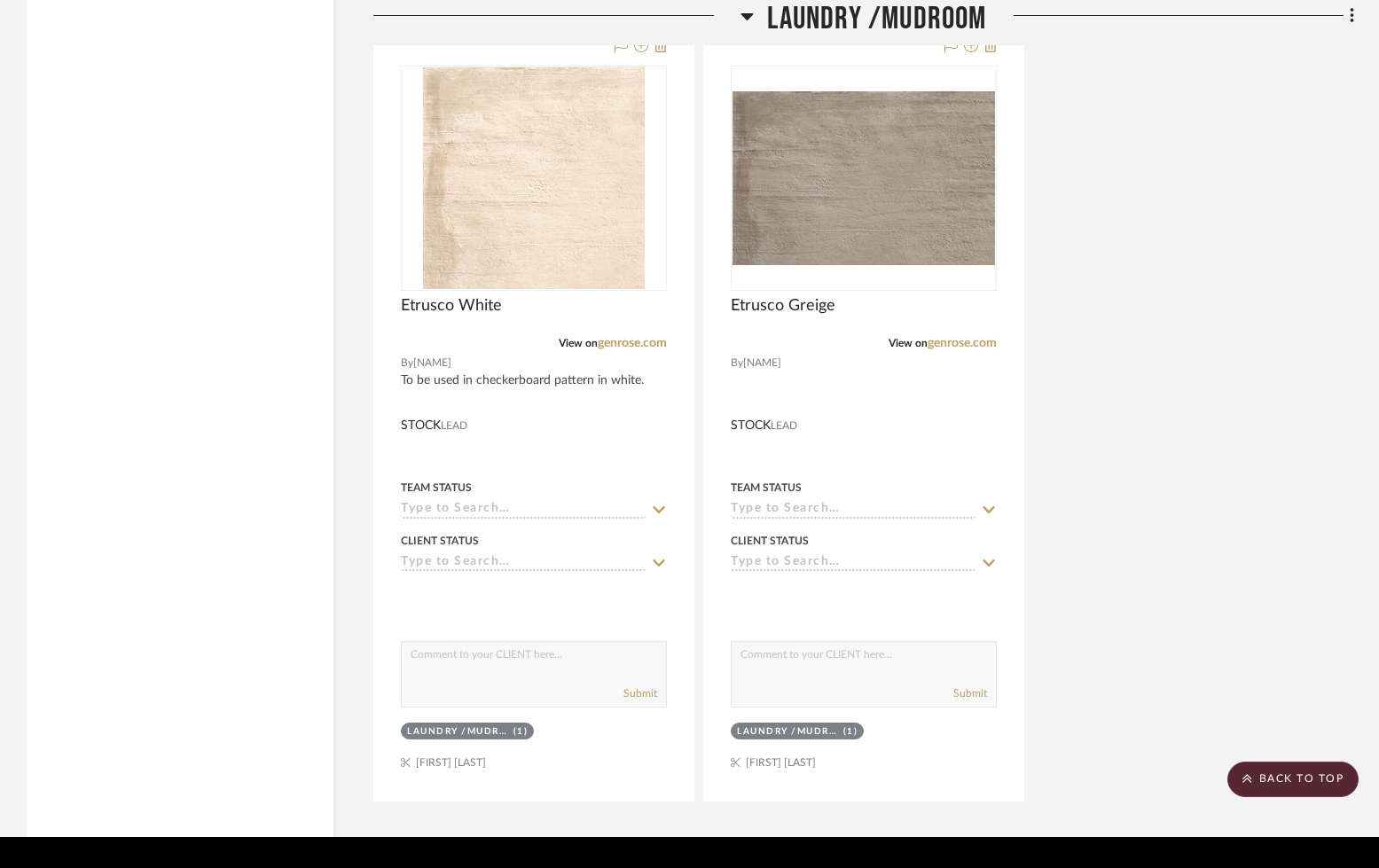 scroll, scrollTop: 2177, scrollLeft: 0, axis: vertical 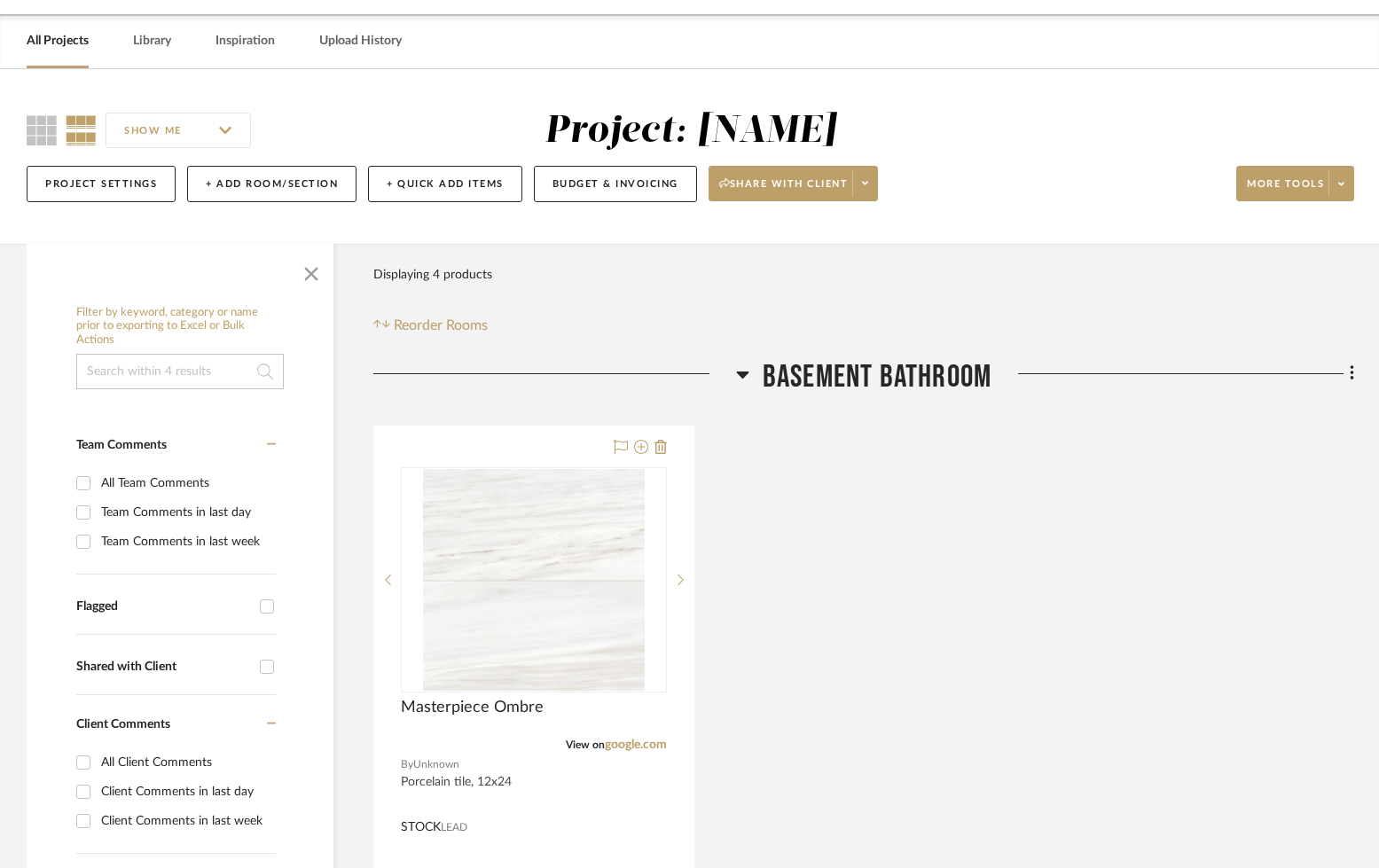 drag, startPoint x: 62, startPoint y: 36, endPoint x: 416, endPoint y: 221, distance: 399.42584 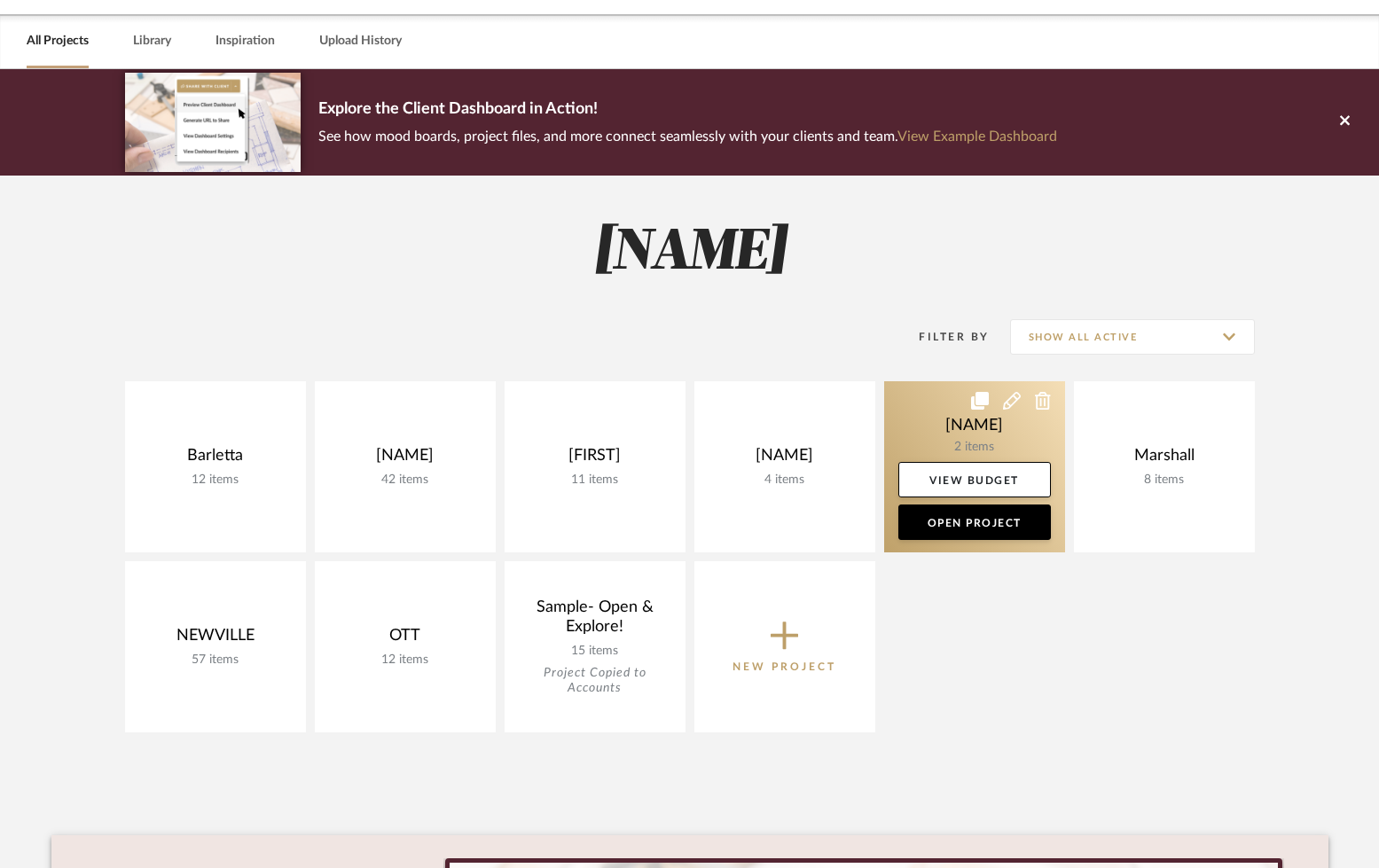 click 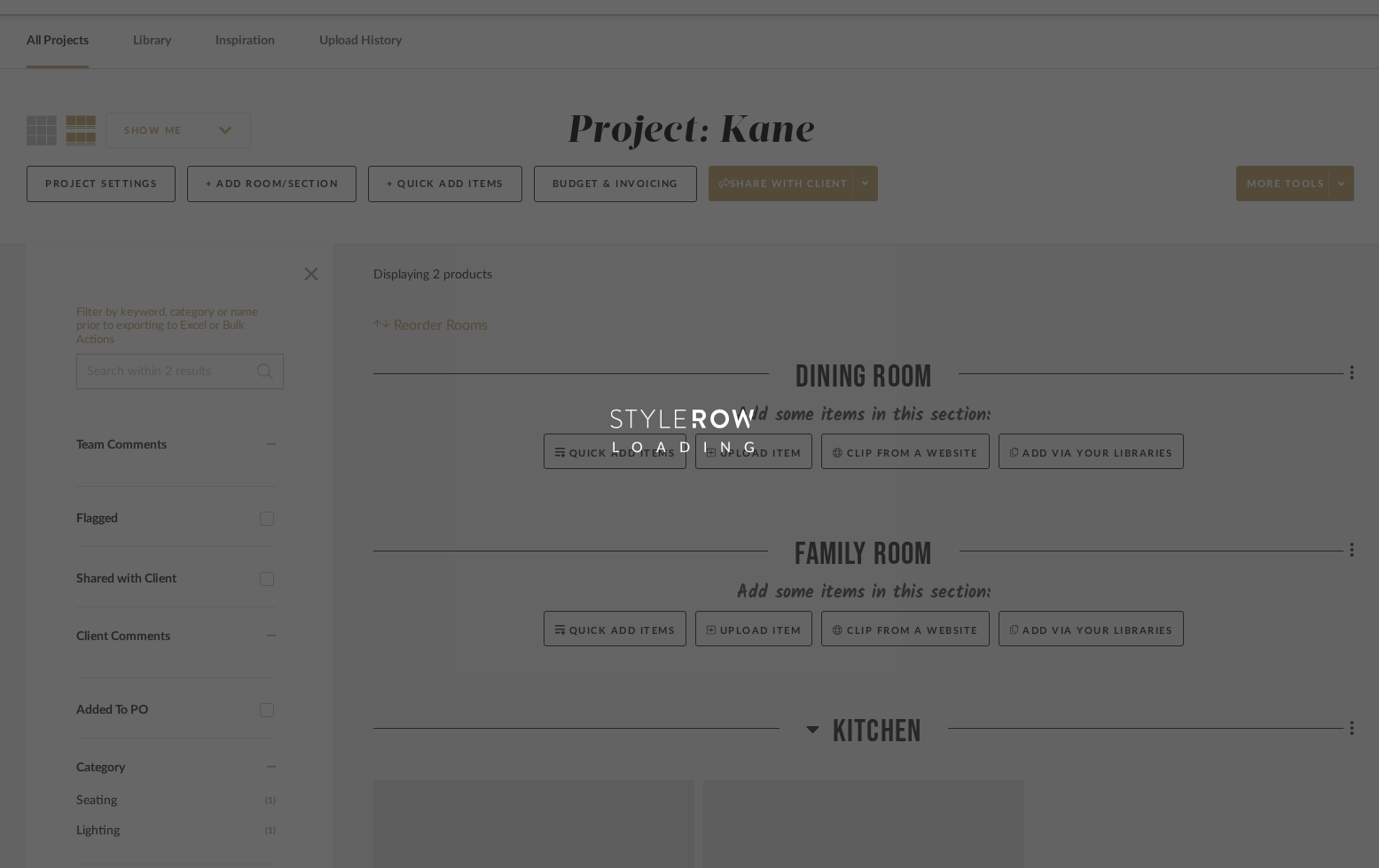 scroll, scrollTop: 0, scrollLeft: 0, axis: both 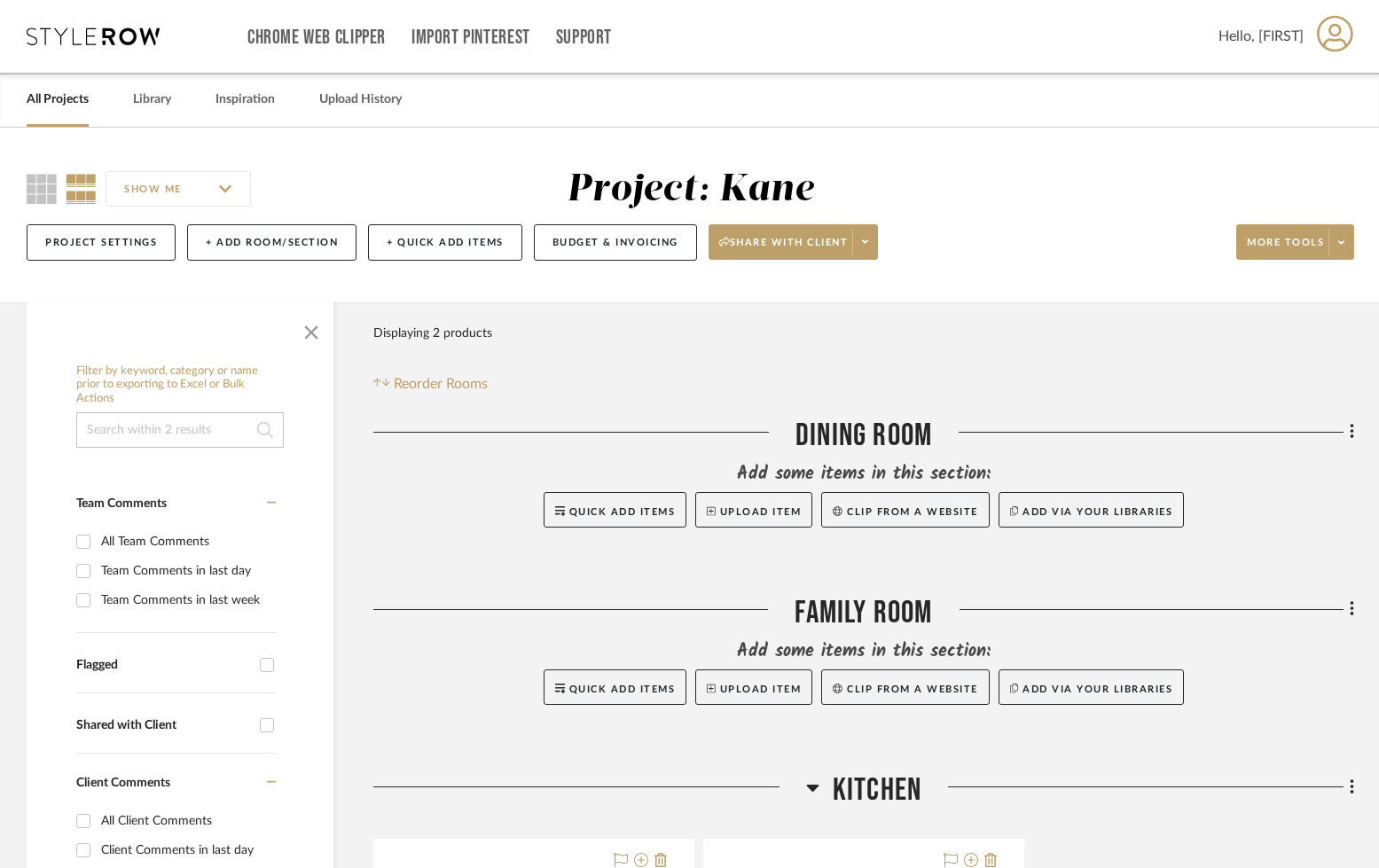 click at bounding box center [93, 36] 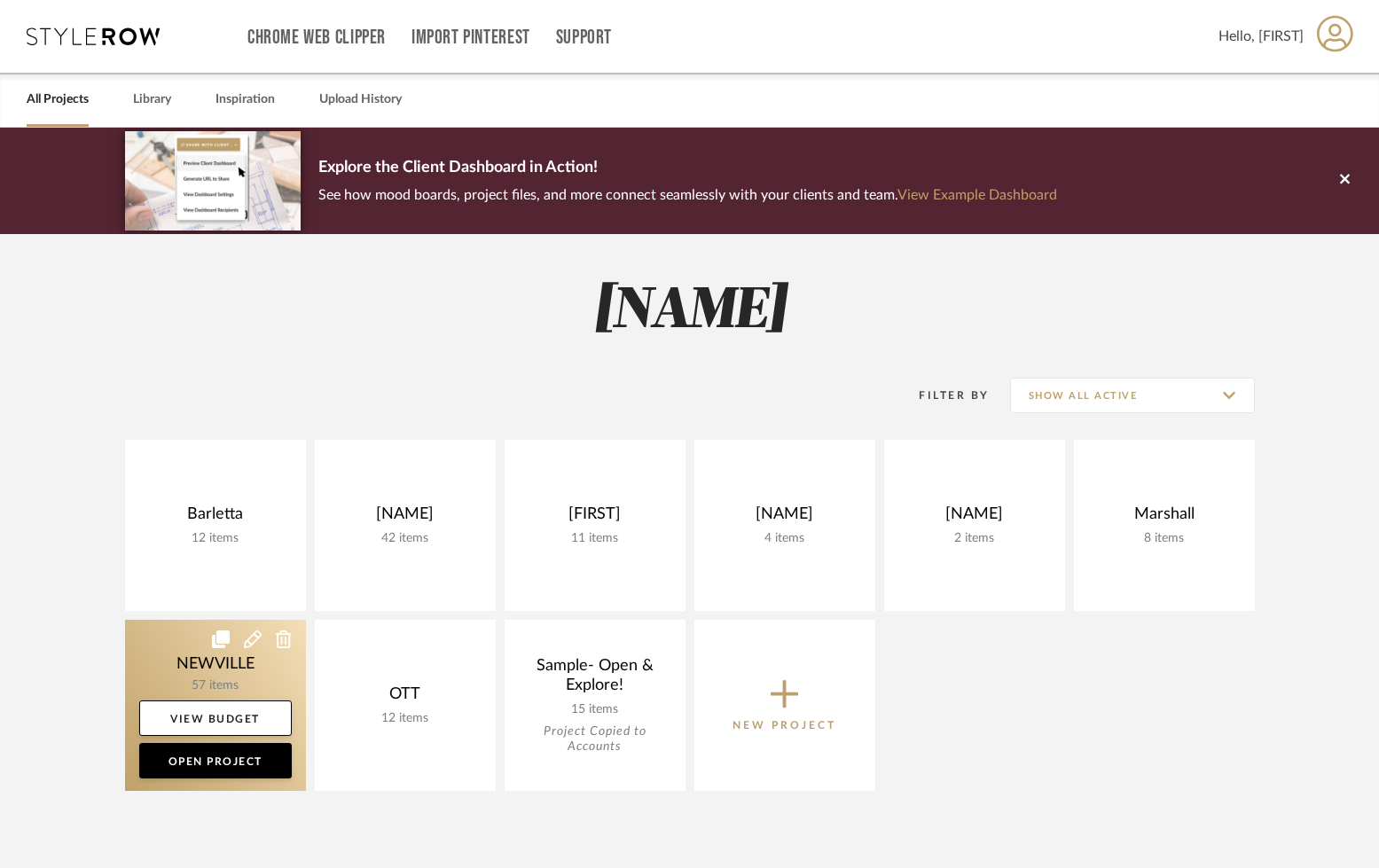 click 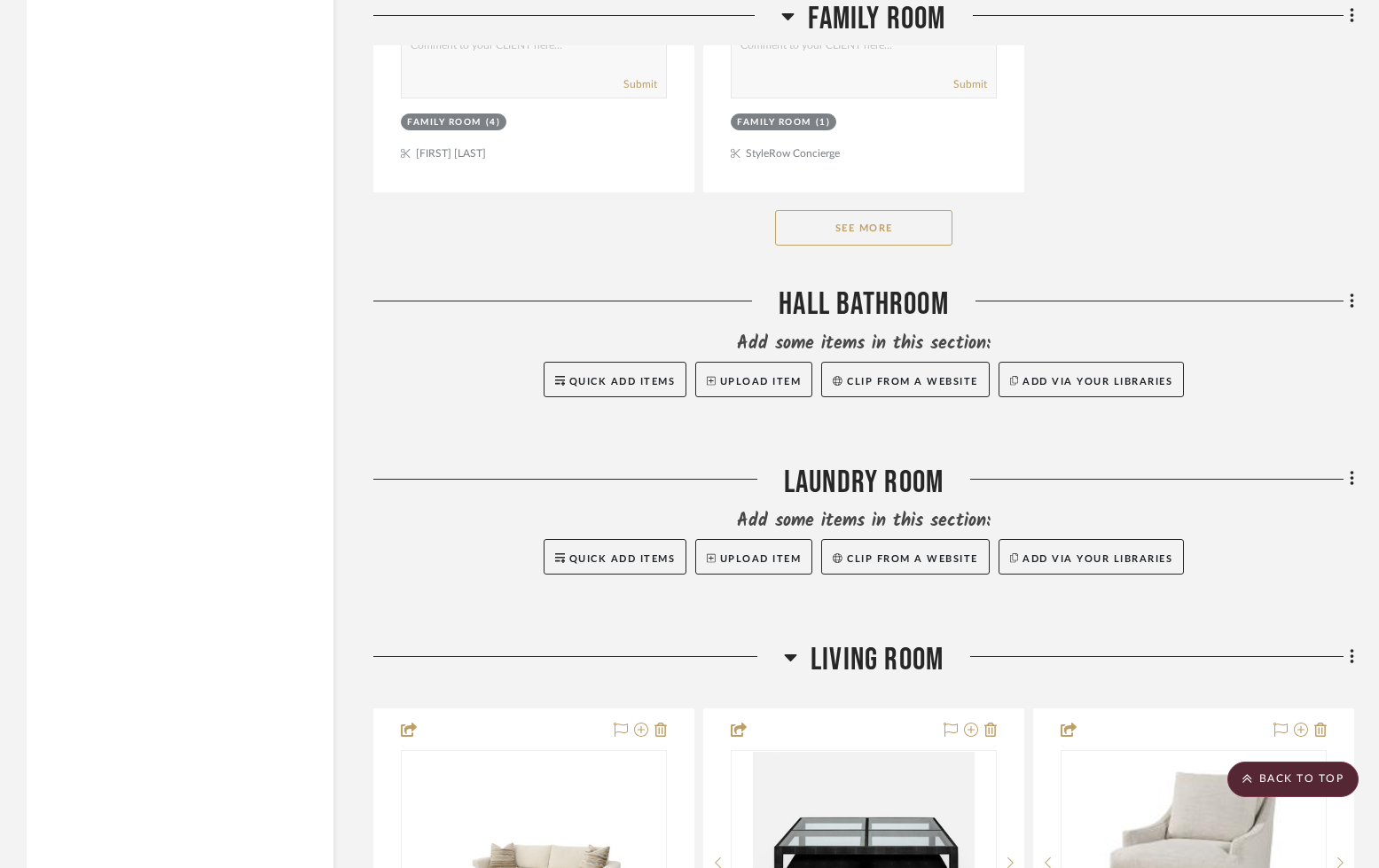 scroll, scrollTop: 4813, scrollLeft: 0, axis: vertical 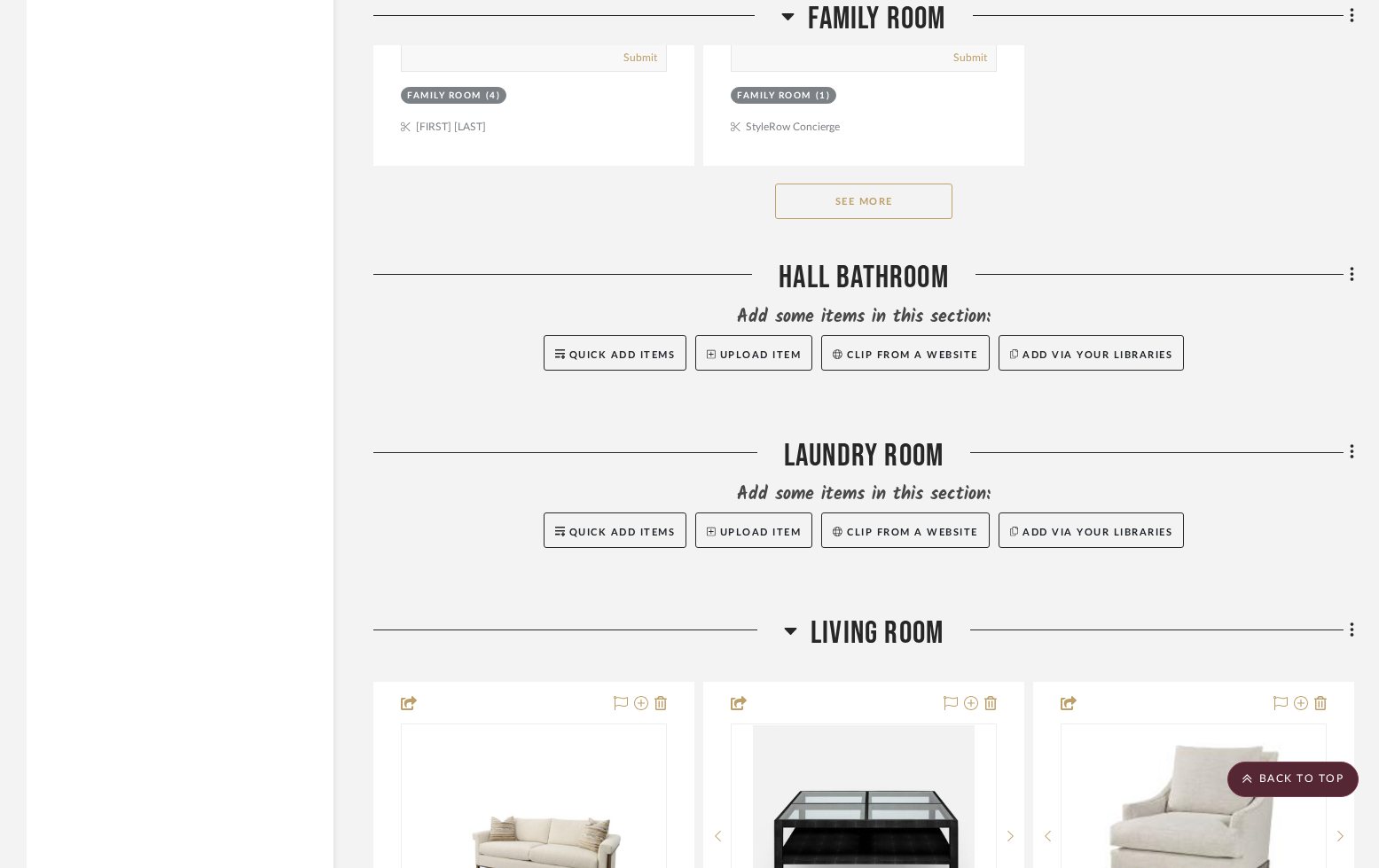 drag, startPoint x: 815, startPoint y: 199, endPoint x: 829, endPoint y: 204, distance: 14.866069 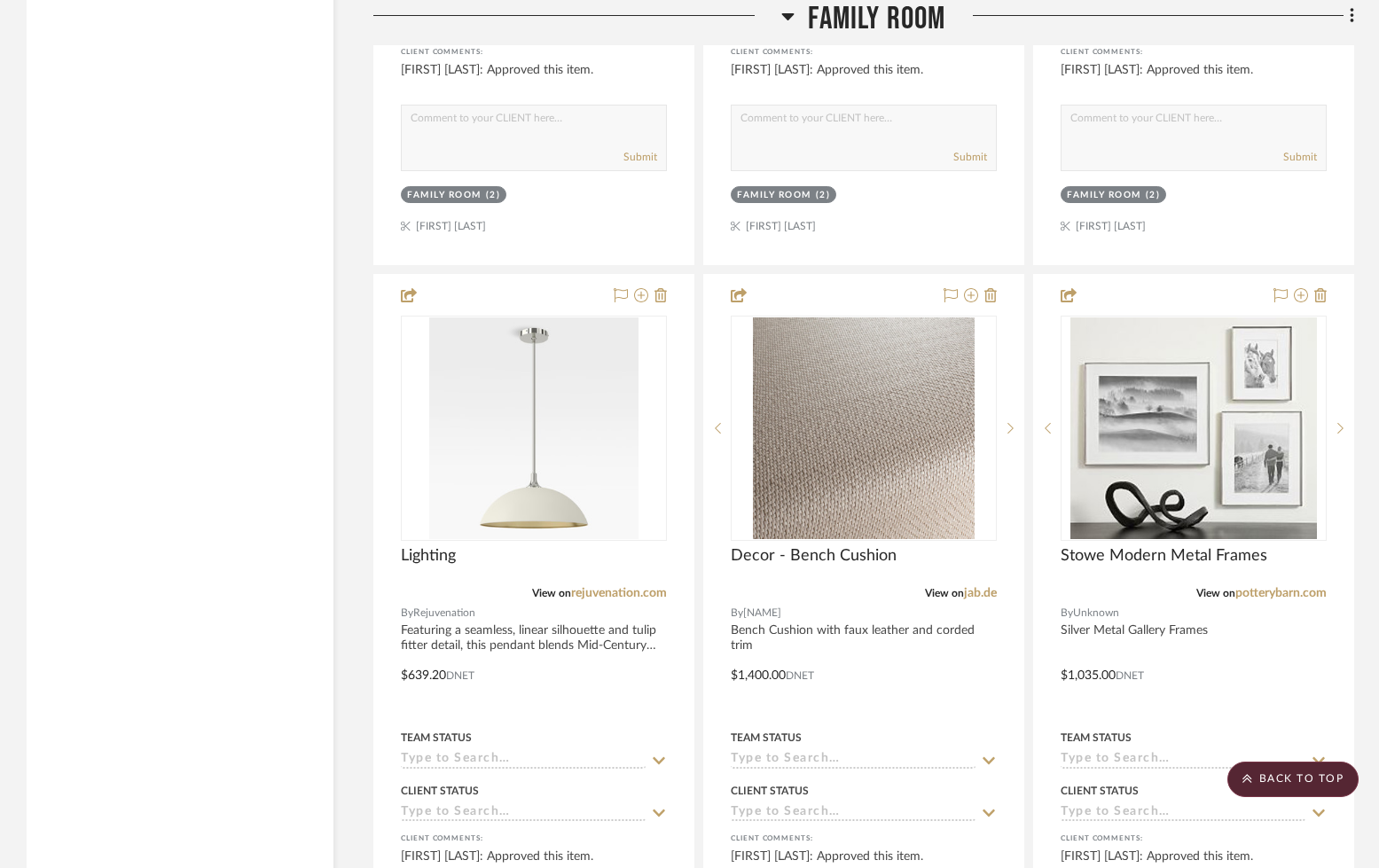 scroll, scrollTop: 6293, scrollLeft: 0, axis: vertical 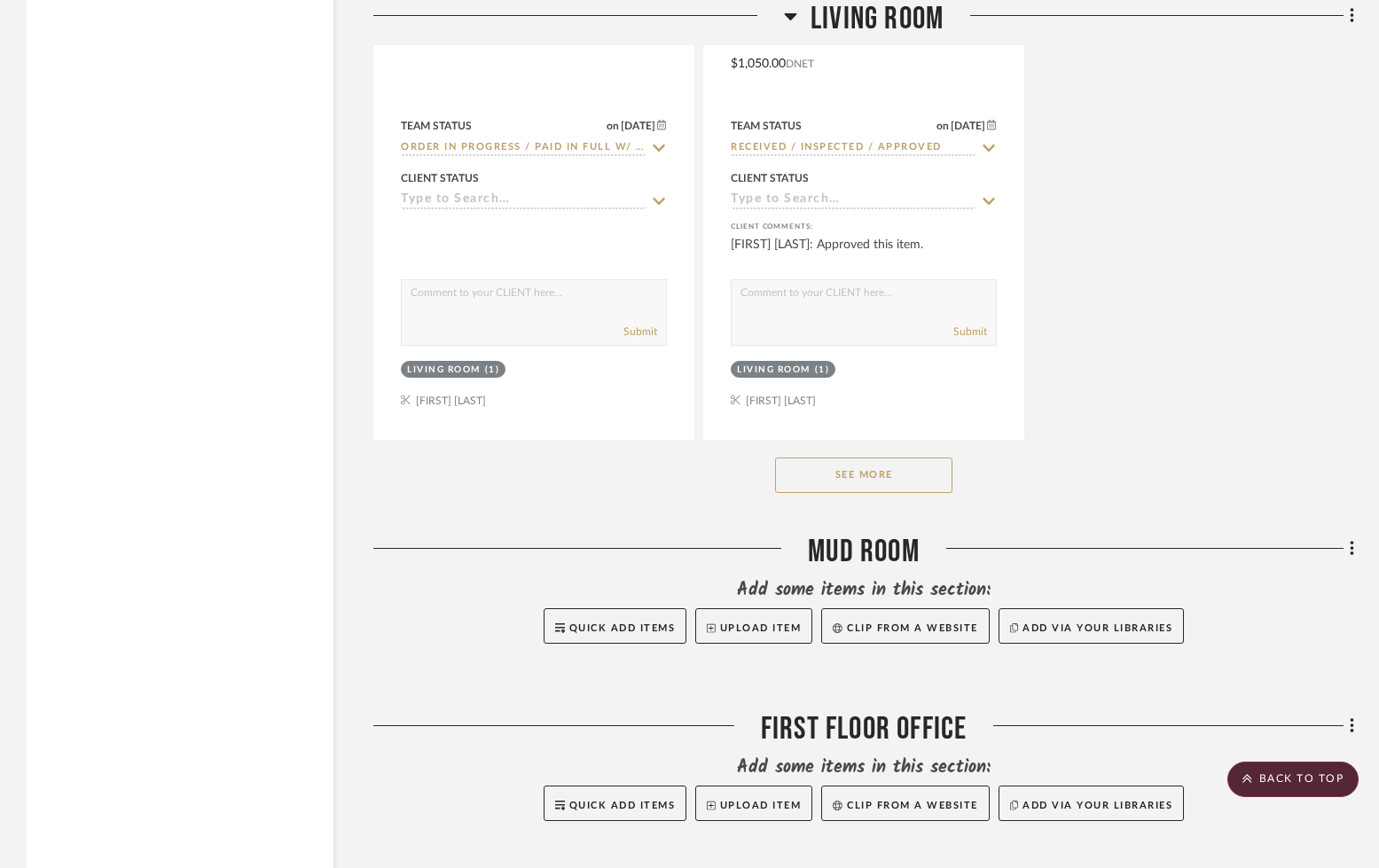 click on "See More" 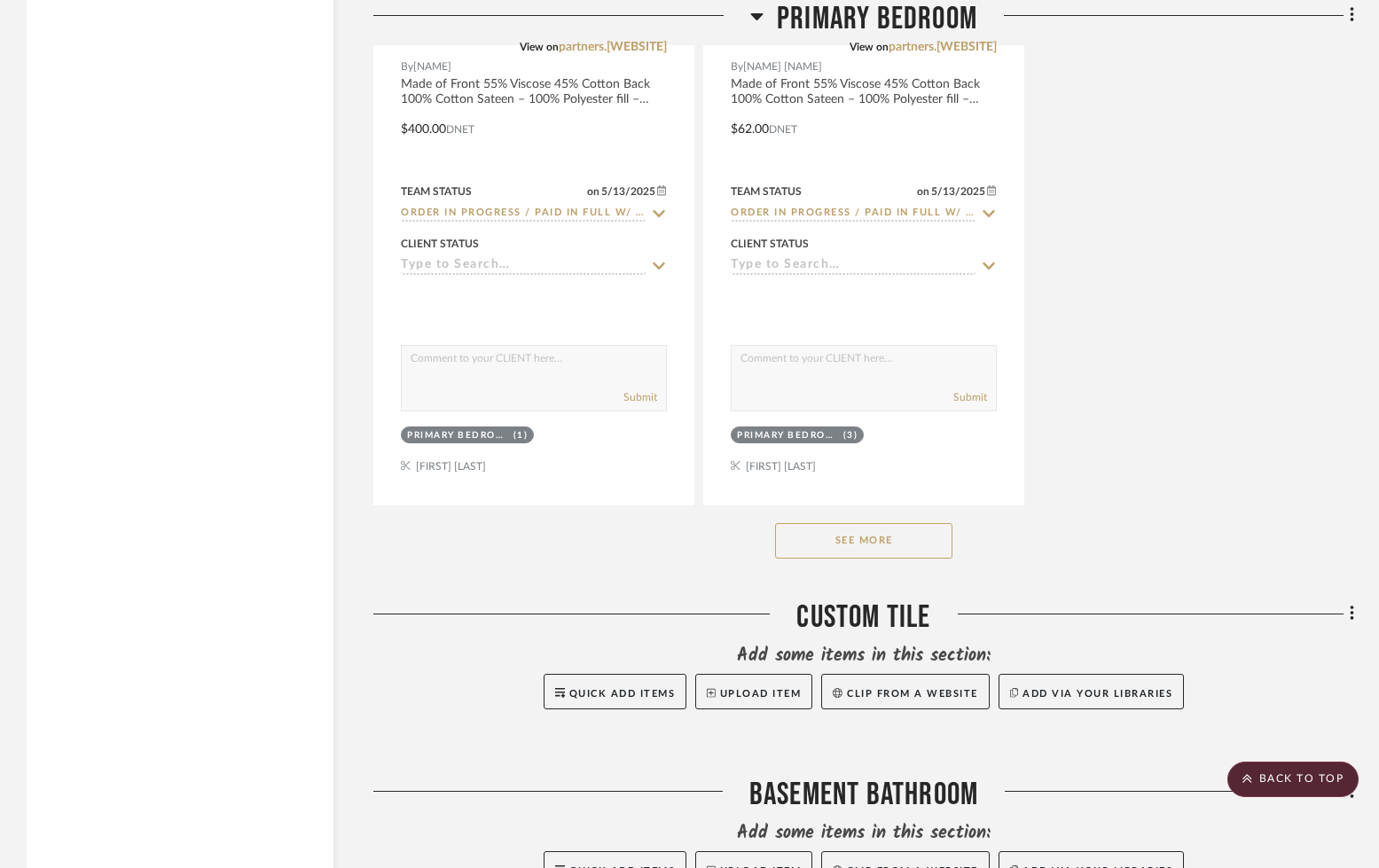scroll, scrollTop: 15793, scrollLeft: 0, axis: vertical 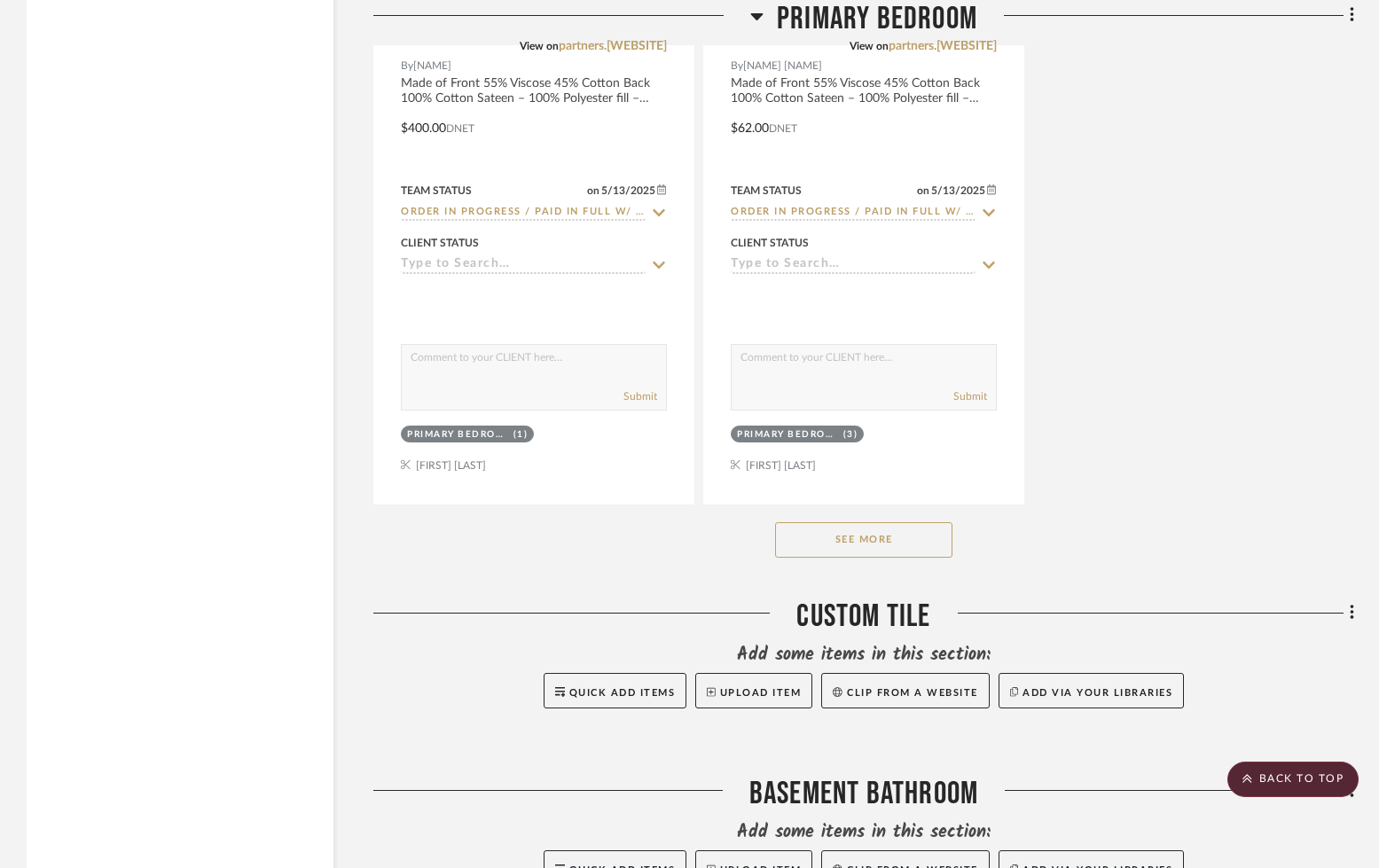 click on "See More" 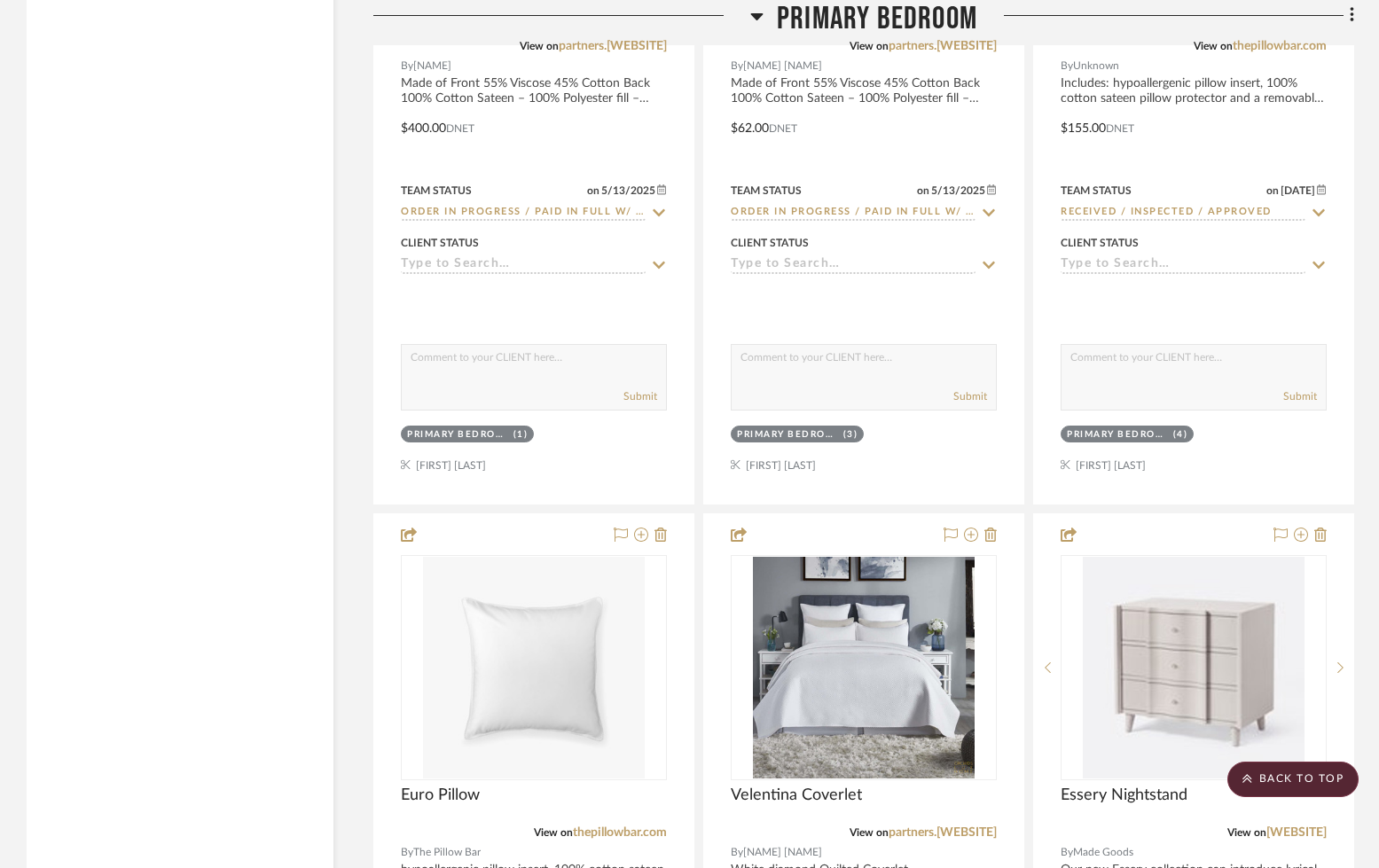 click on "Category  Seating   (13)   Tables   (7)   Beds    (1)   Storage   (1)   Lighting   (8)   Bedding   (7)   Rugs   (6)   Accessories    (5)   Fabric & Textiles   (3)   Uncategorized   (2)   Architectural Elements   (1)   Art   (1)   Bath   (1)   Mirrors   (1)  Brand arteriors  (2)  Bernhardt  (1)  Brizo  (1)  Canadel  (1)  Century  (3)  Currey & Company  (1)  DV Kap  (1)   (1)  Iron Abode  (1)  0" 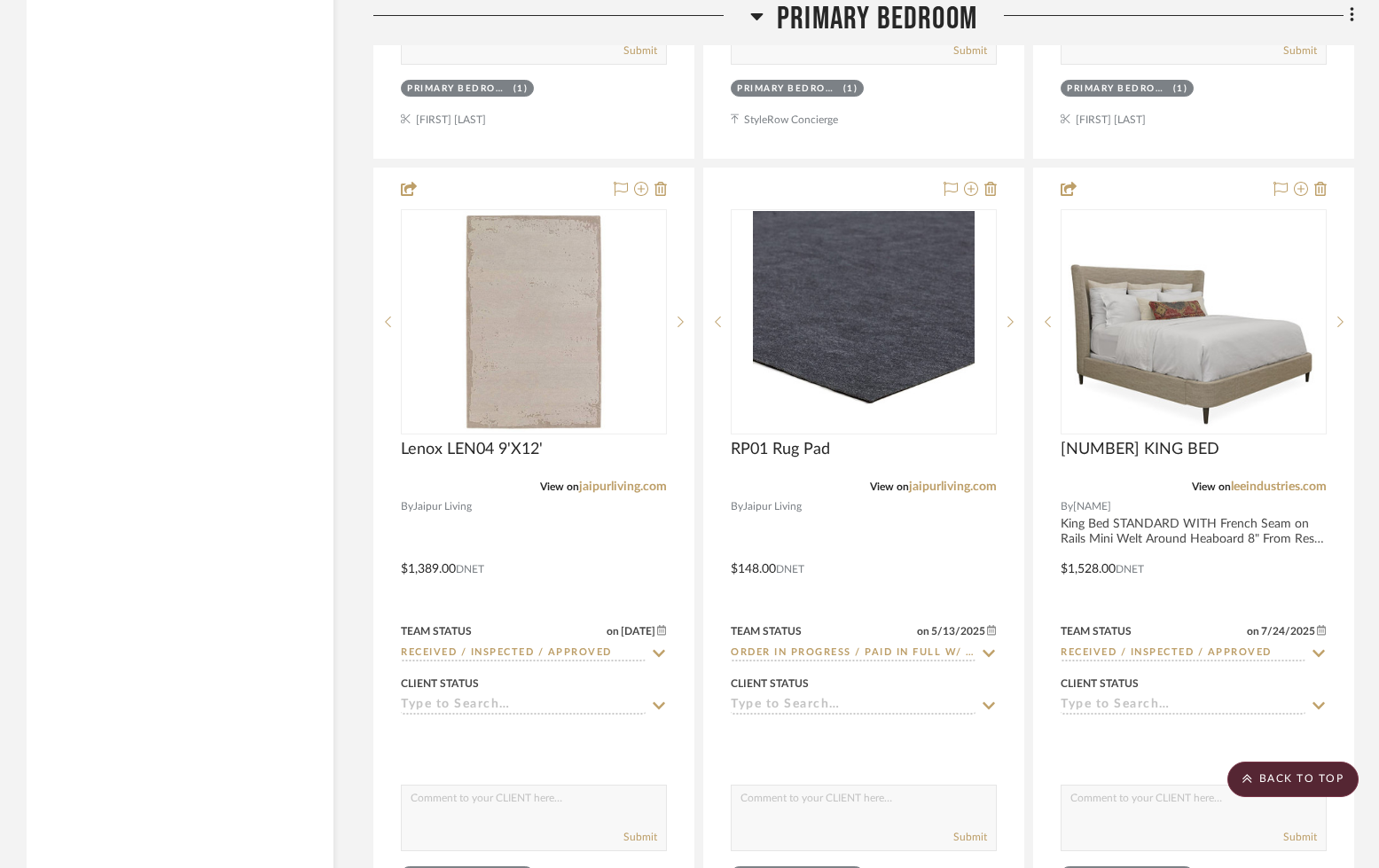 scroll, scrollTop: 6106, scrollLeft: 0, axis: vertical 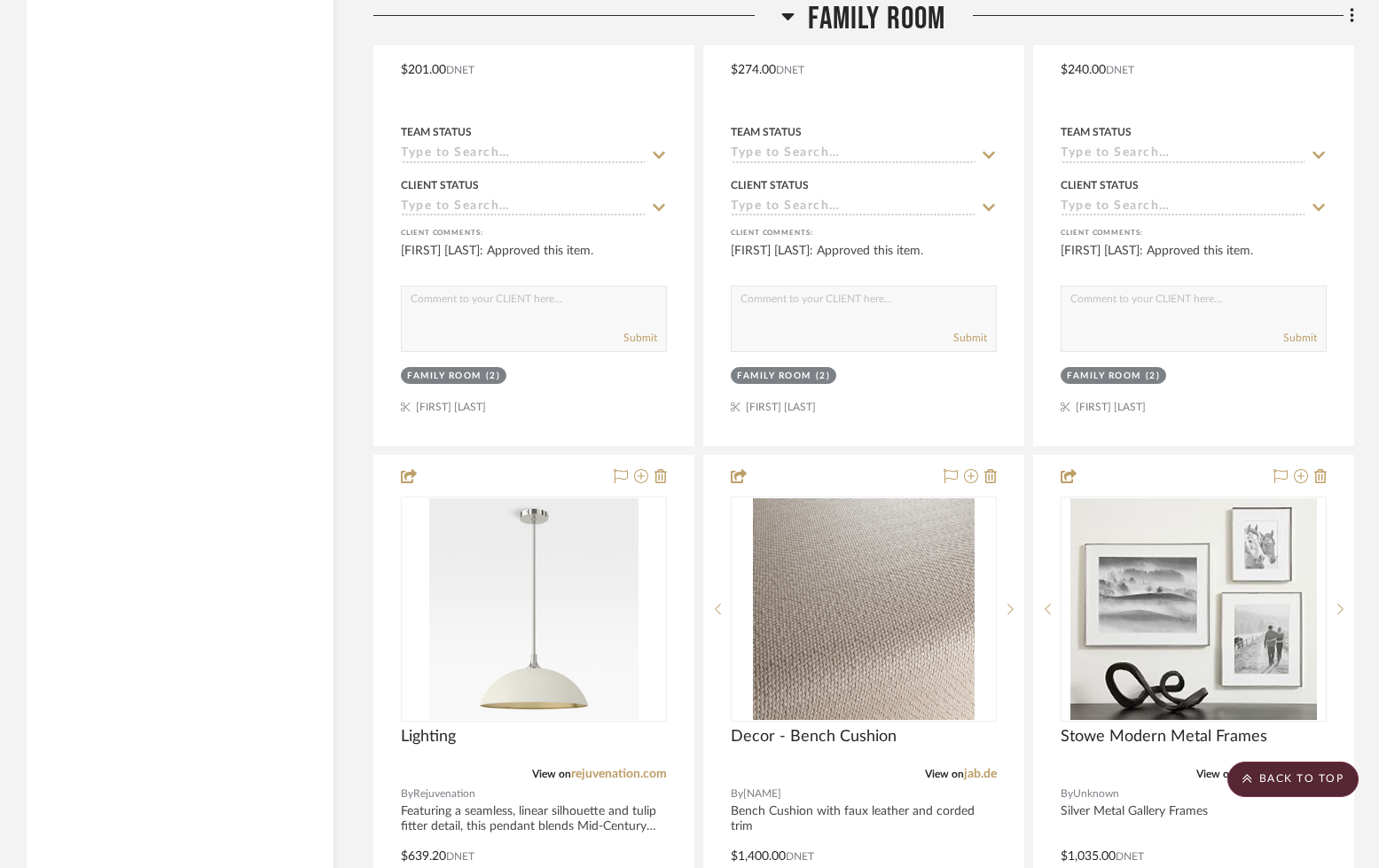 drag, startPoint x: 1375, startPoint y: 25, endPoint x: 1382, endPoint y: 36, distance: 13.038405 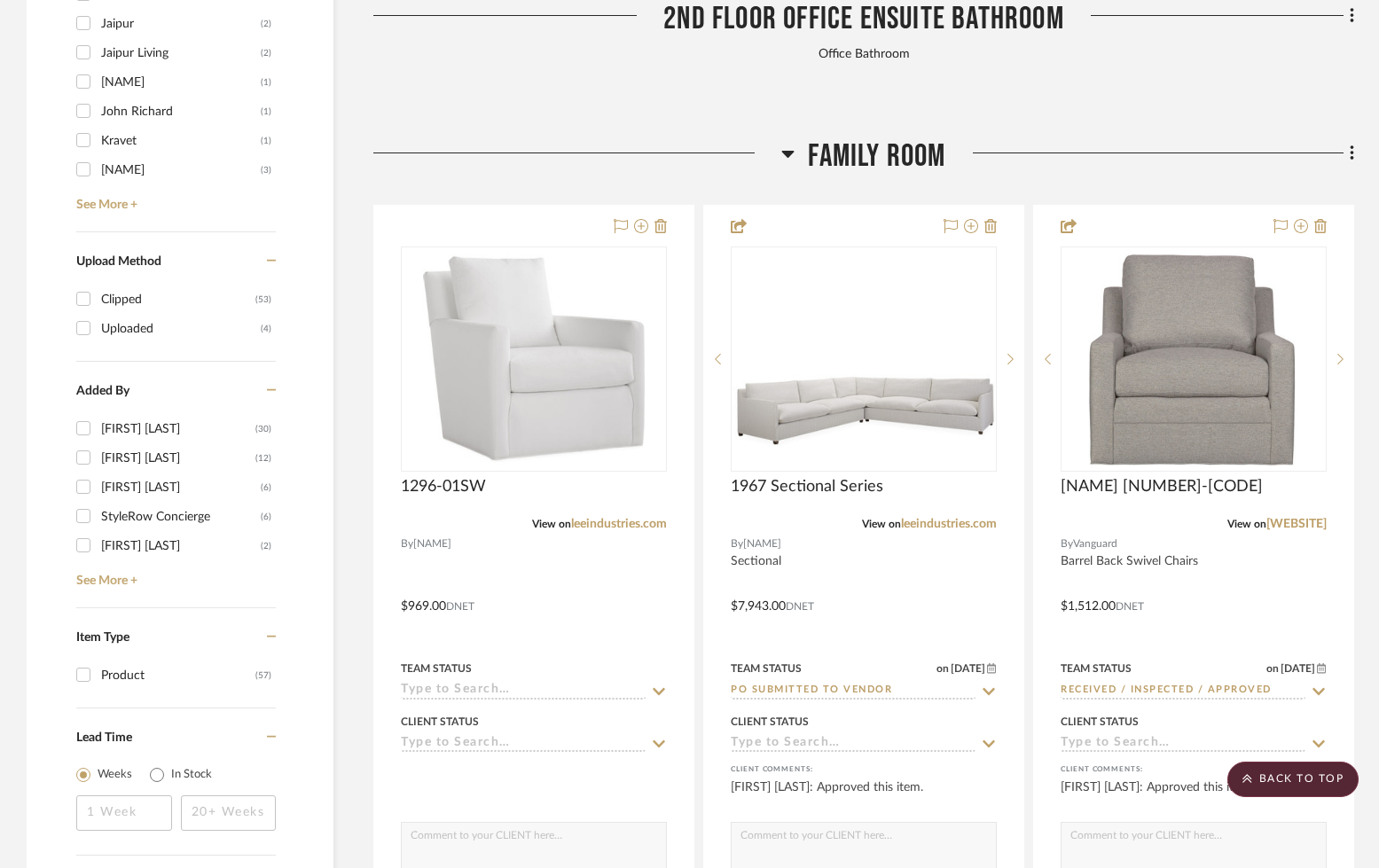 scroll, scrollTop: 0, scrollLeft: 0, axis: both 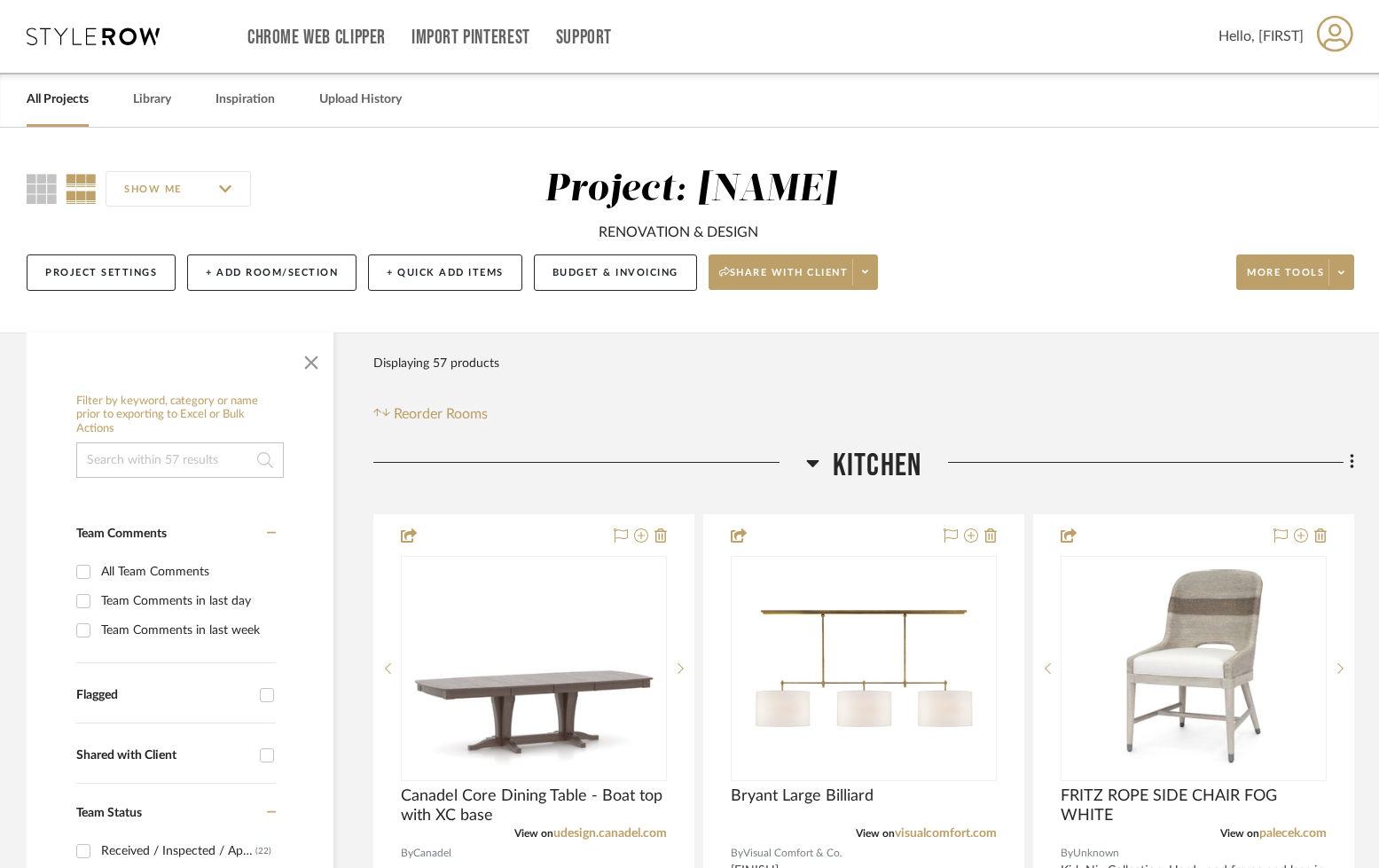 click on "All Projects" at bounding box center [58, 99] 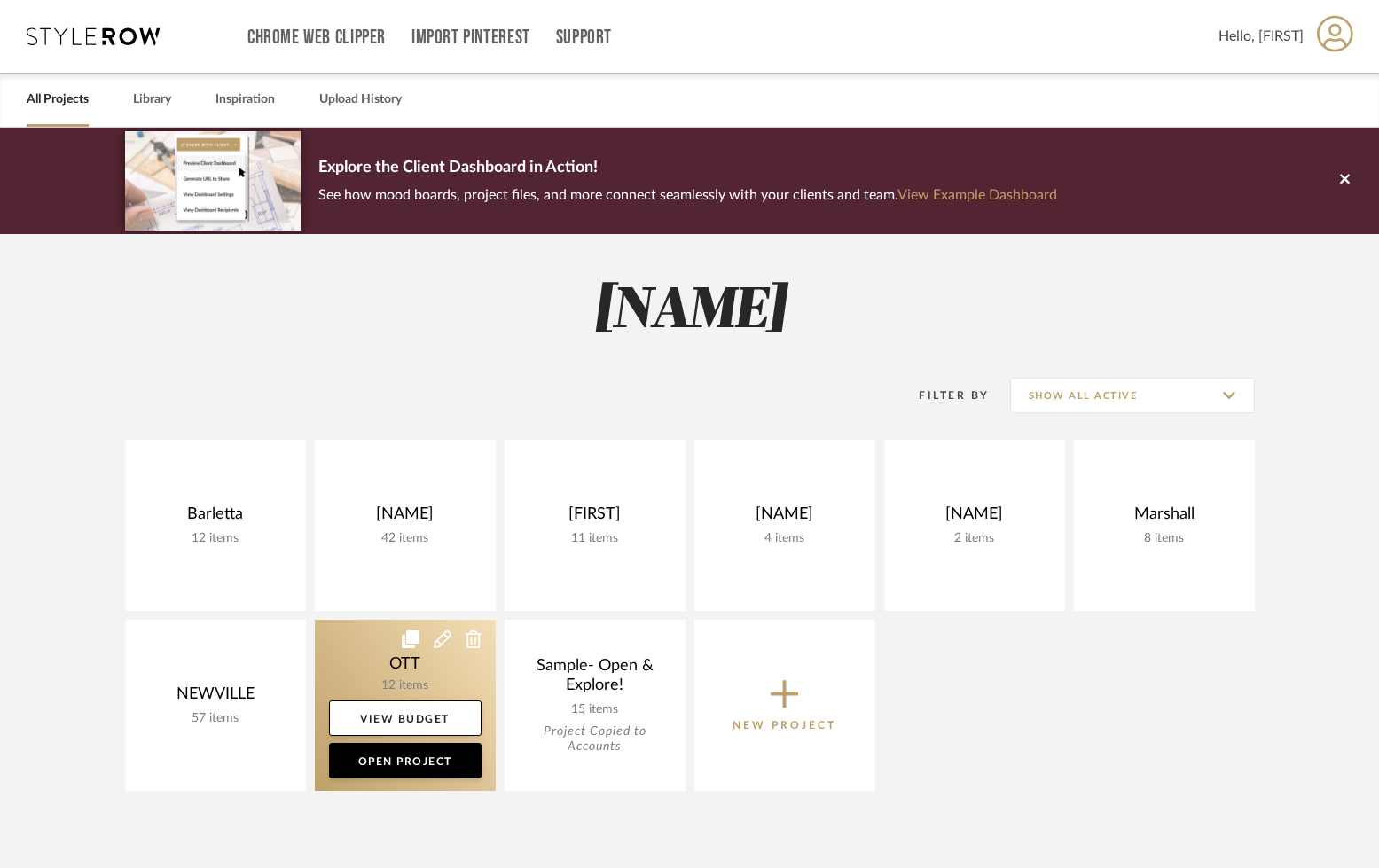 click 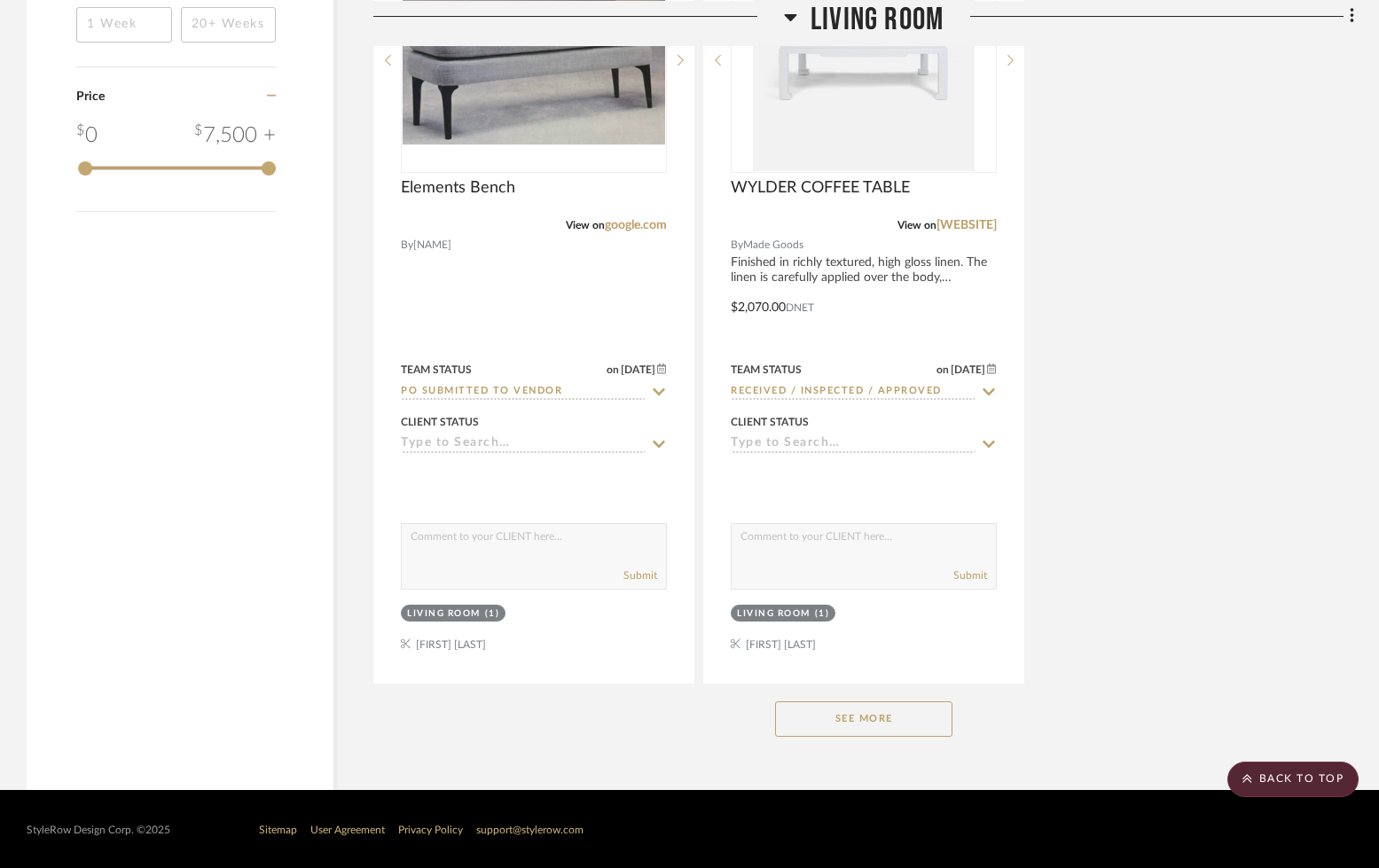scroll, scrollTop: 2148, scrollLeft: 0, axis: vertical 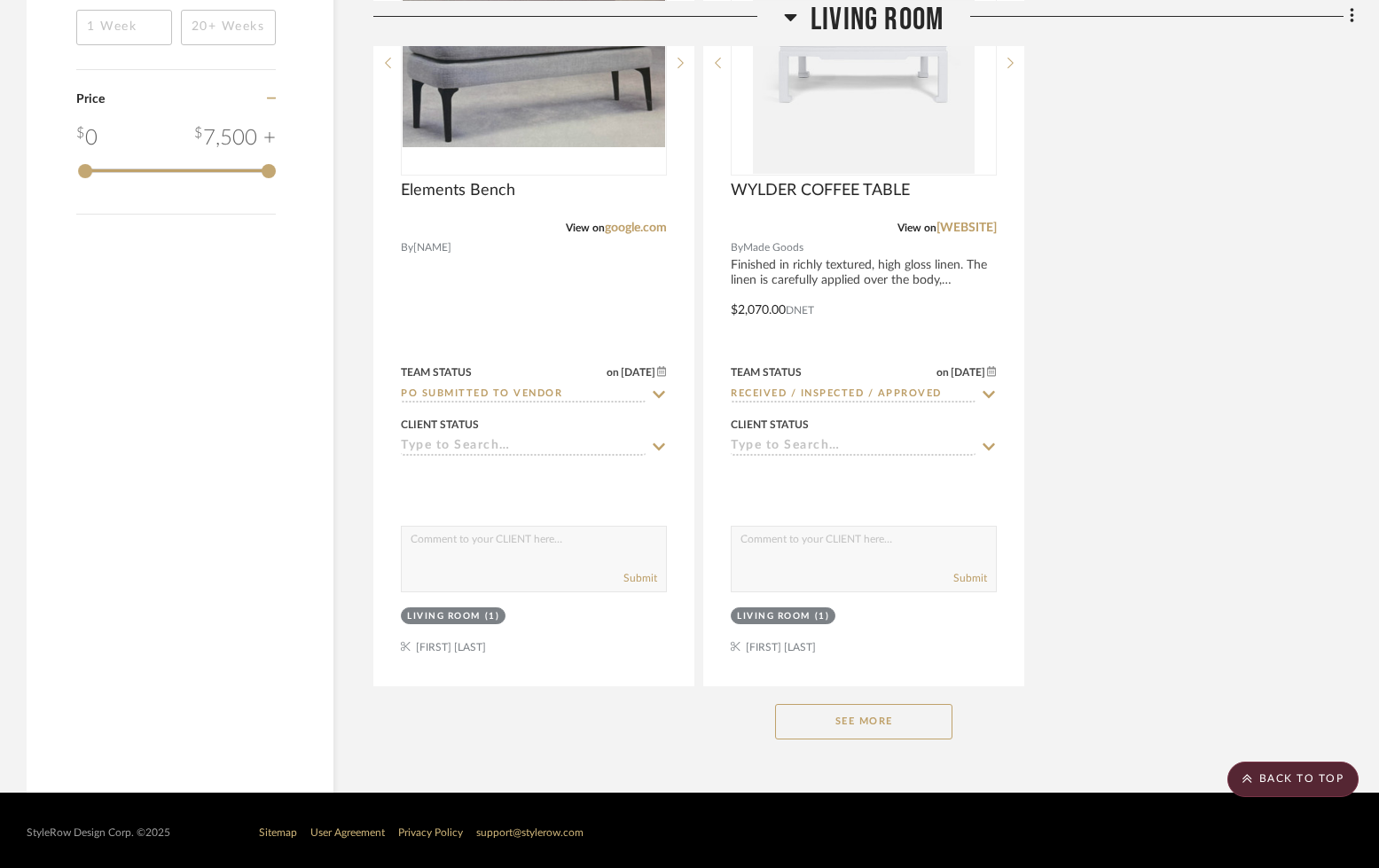 click on "See More" 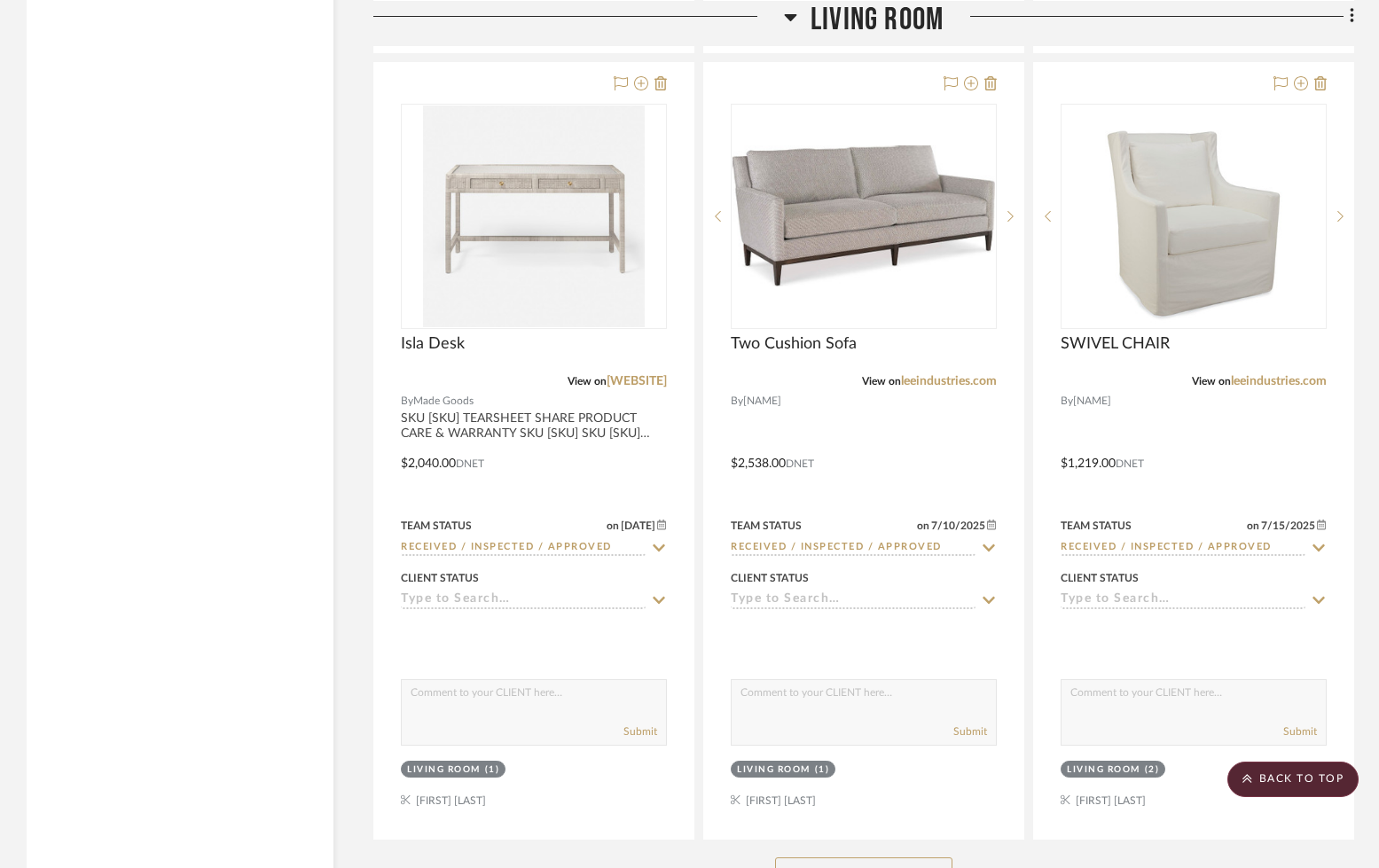 scroll, scrollTop: 2936, scrollLeft: 0, axis: vertical 